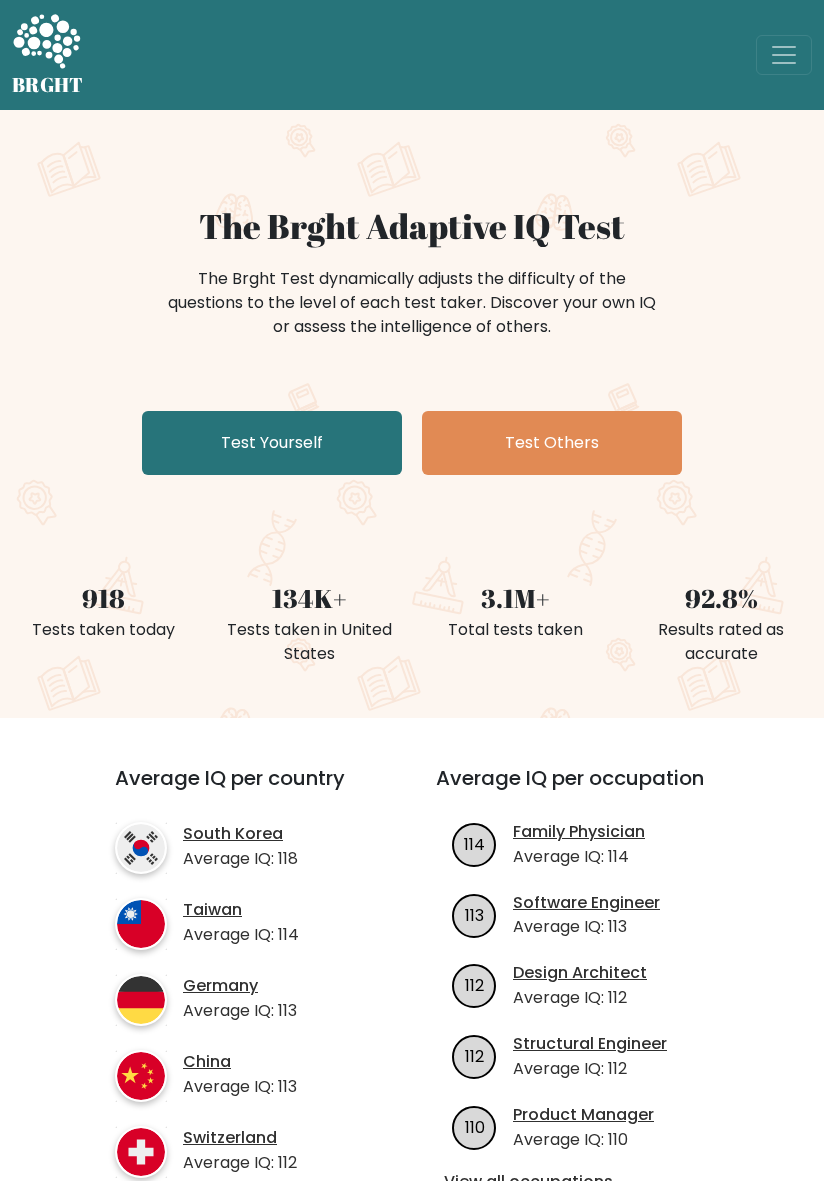 scroll, scrollTop: 0, scrollLeft: 0, axis: both 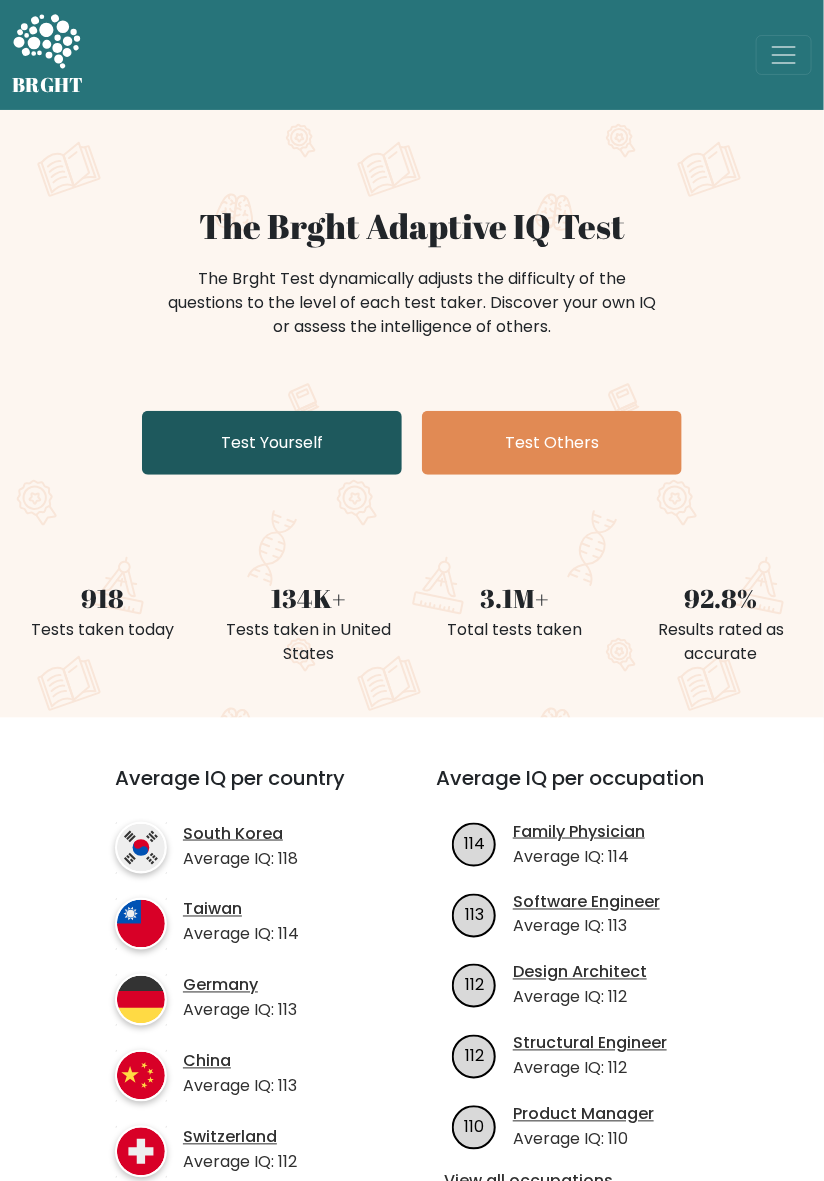 click on "Test Yourself" at bounding box center [272, 443] 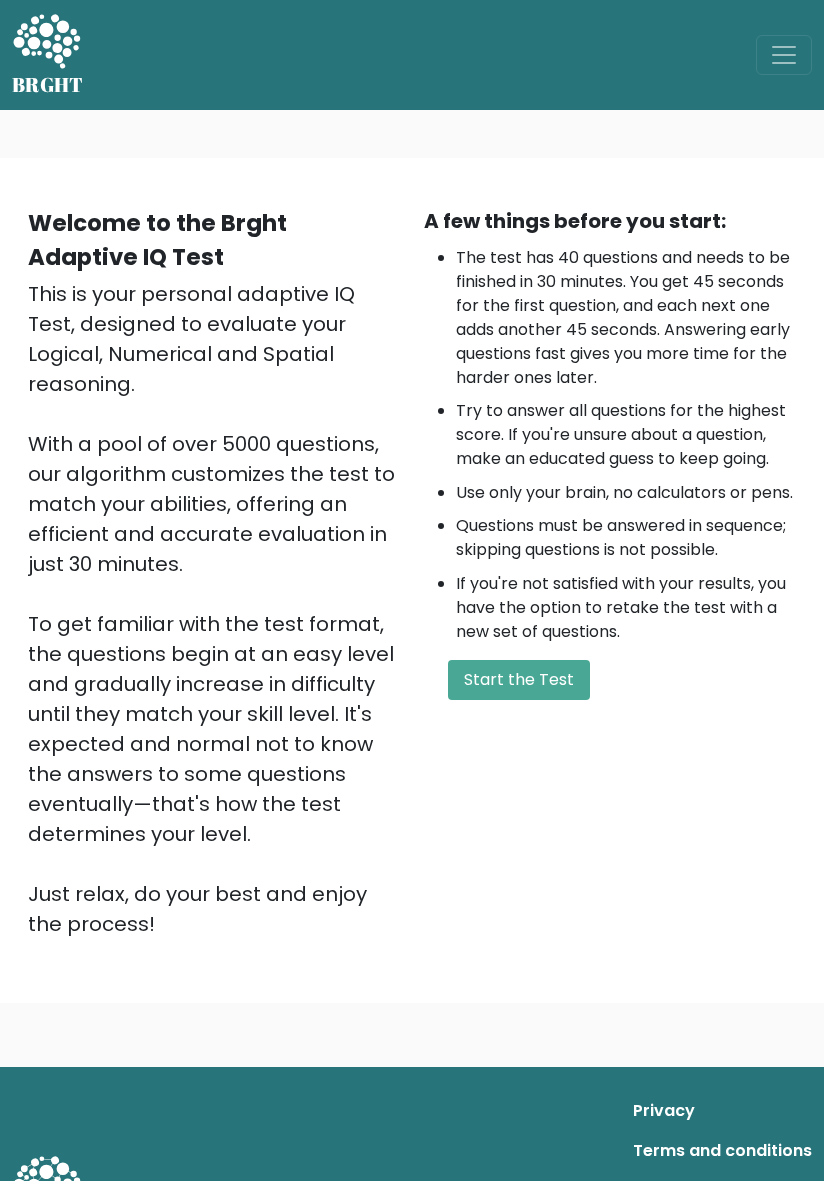scroll, scrollTop: 0, scrollLeft: 0, axis: both 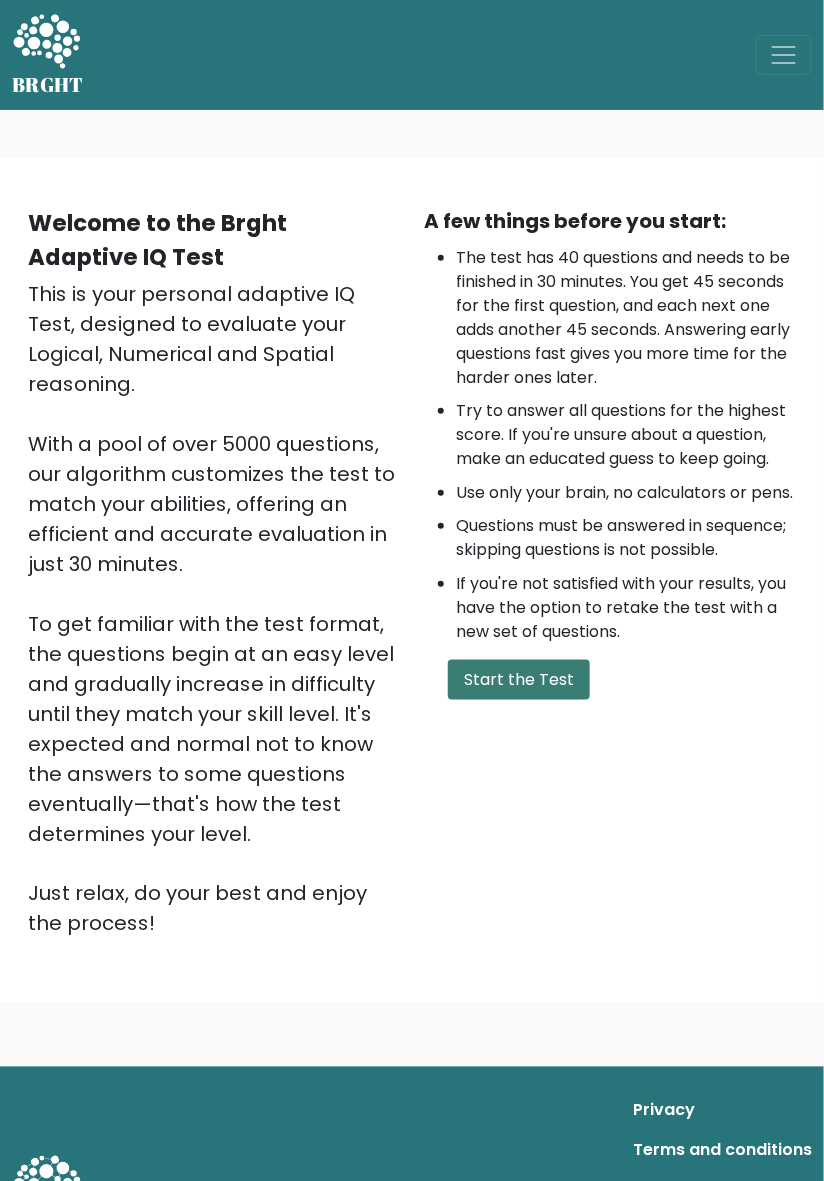 click on "Start the Test" at bounding box center (519, 680) 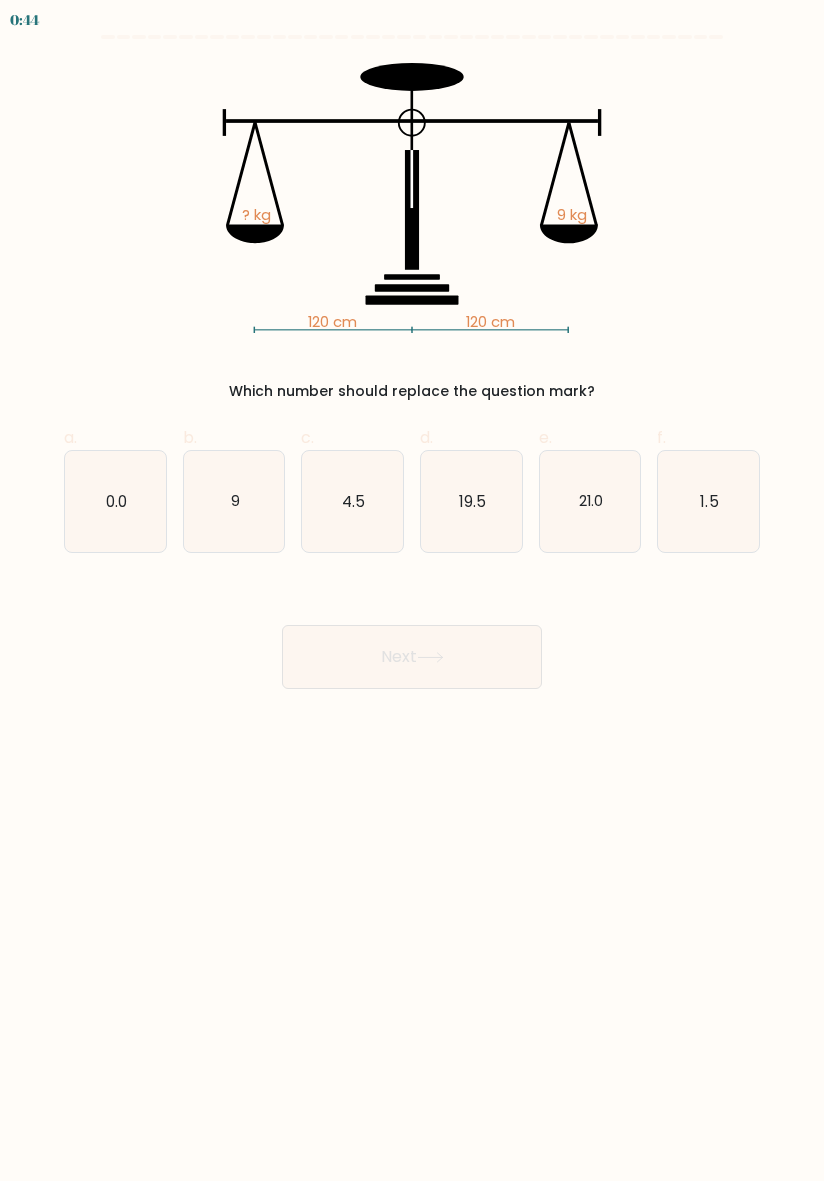 scroll, scrollTop: 0, scrollLeft: 0, axis: both 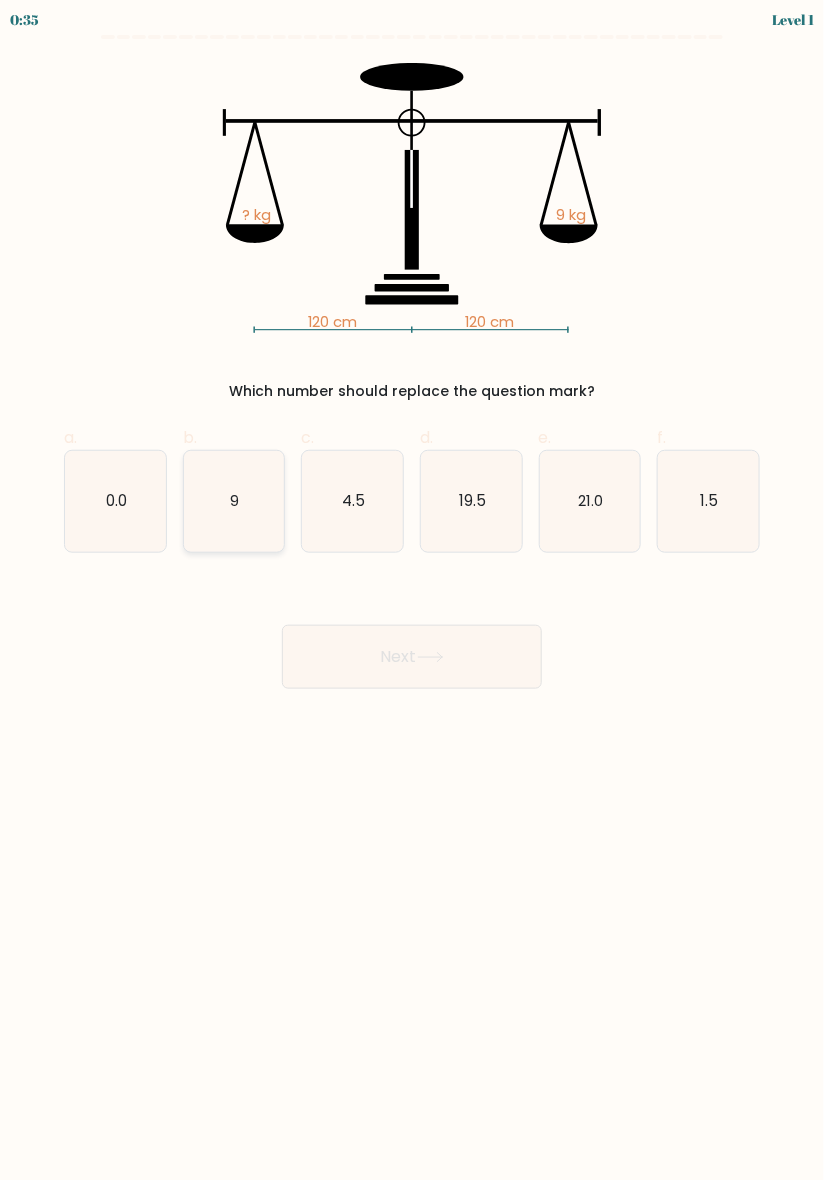 click on "9" 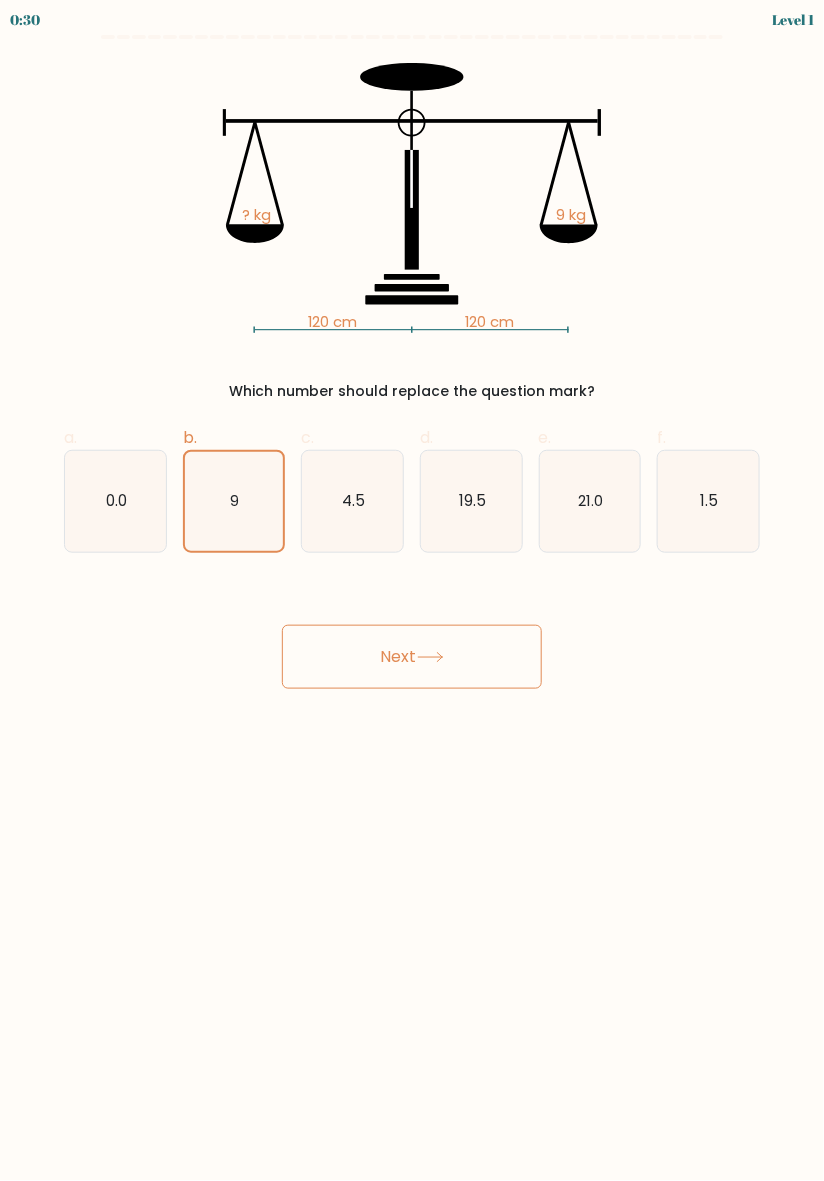 click on "Next" at bounding box center (412, 633) 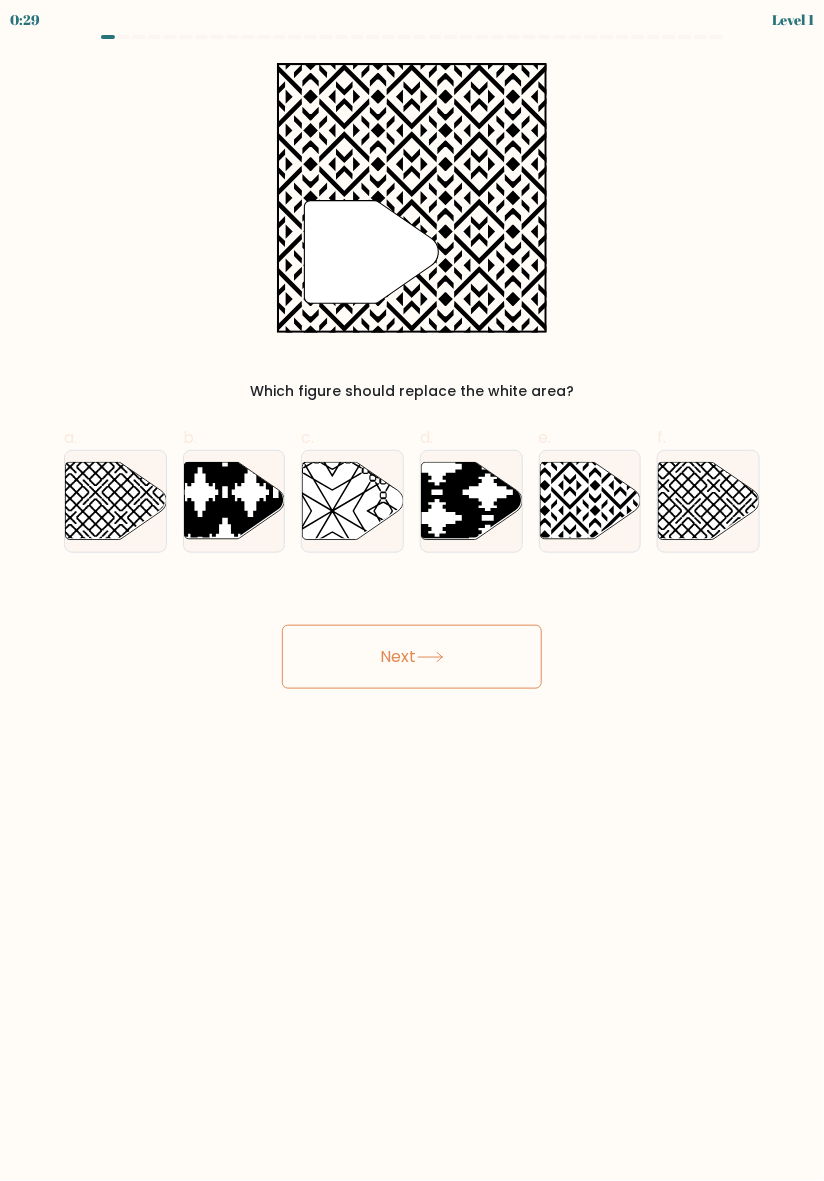 click on "Next" at bounding box center [412, 657] 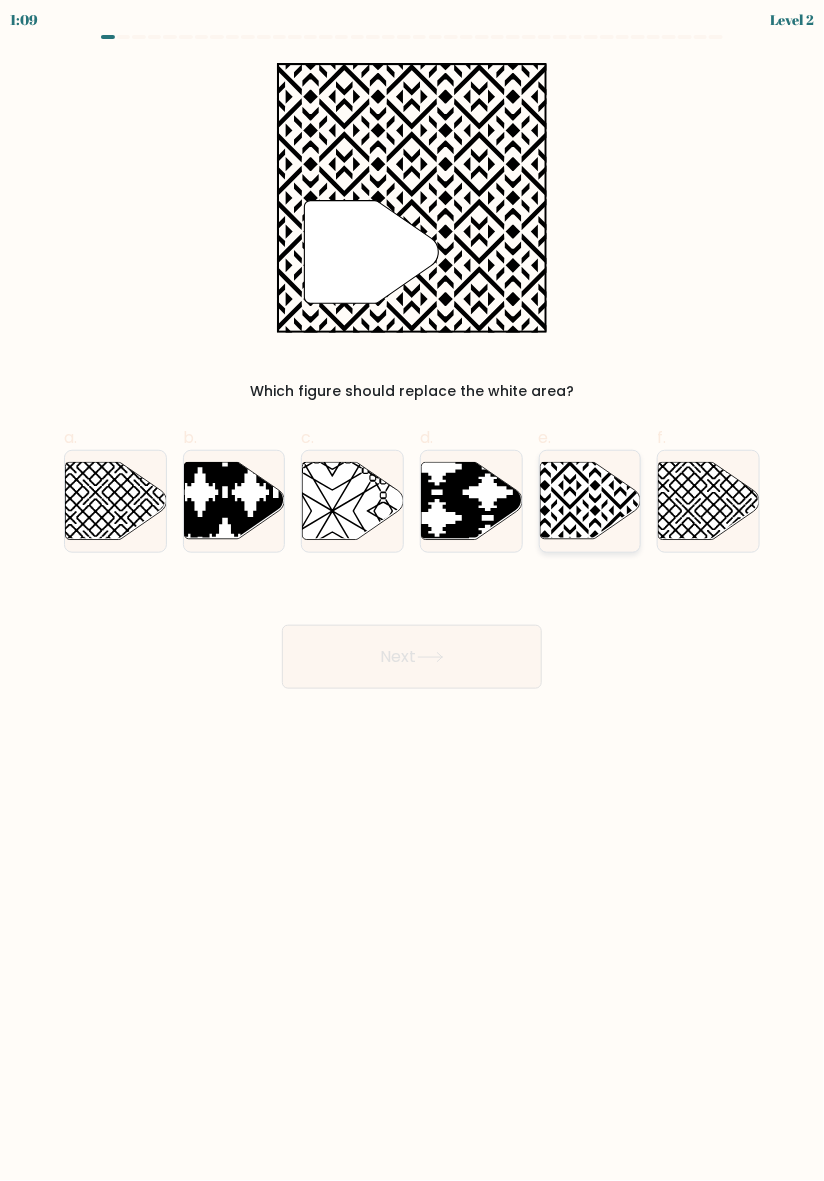 click 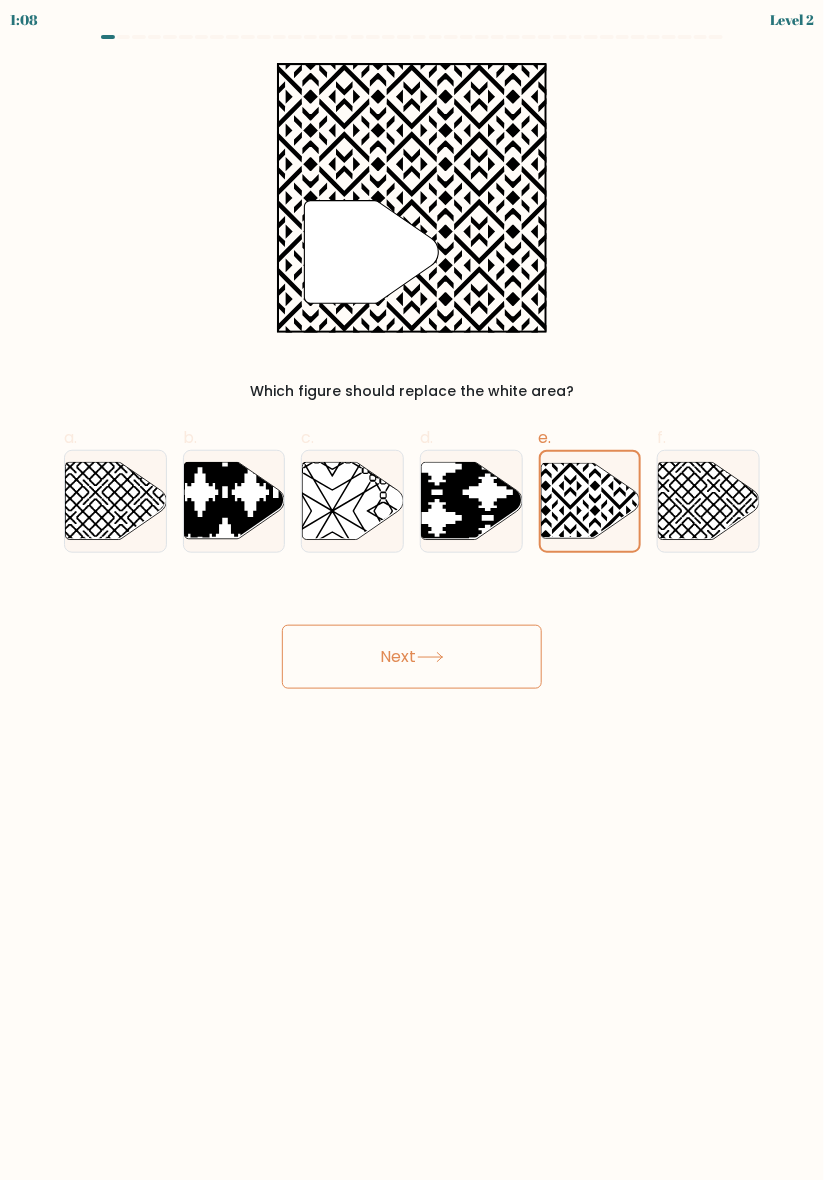 click on "Next" at bounding box center [412, 657] 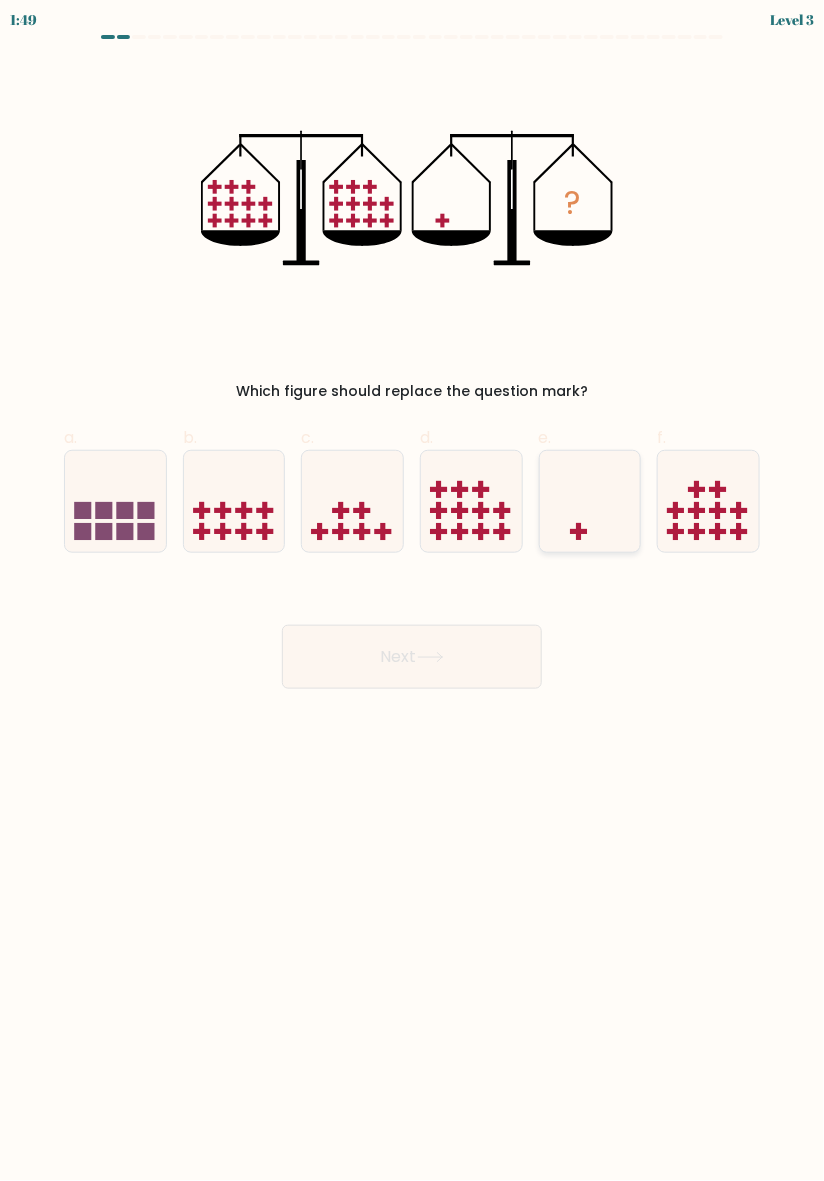 click 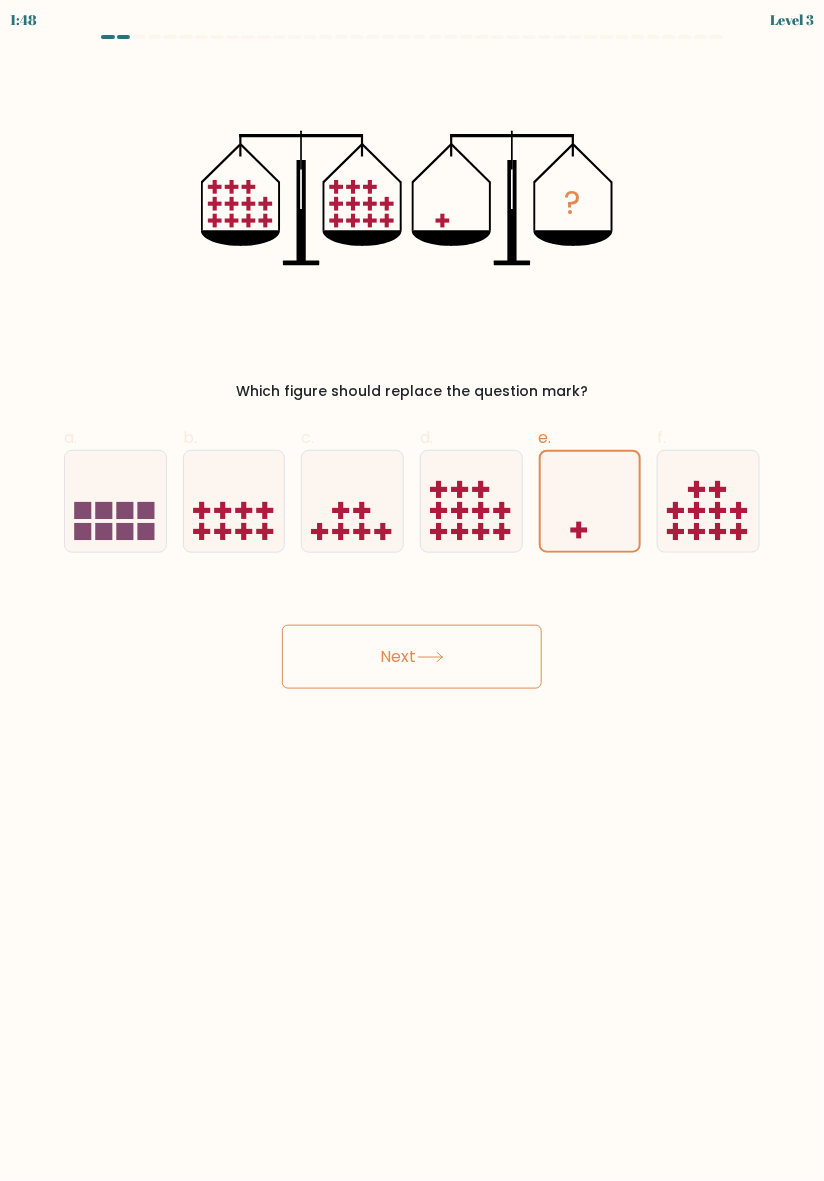 click on "Next" at bounding box center (412, 657) 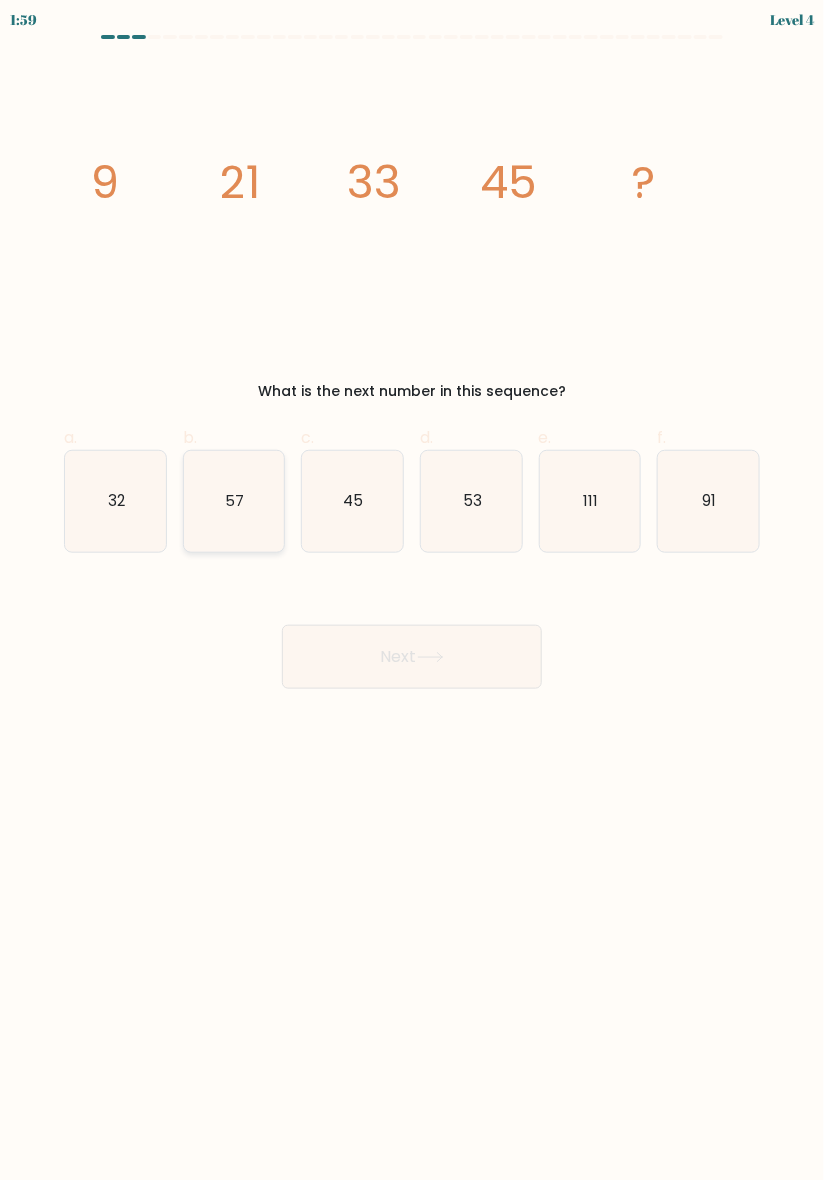click on "57" 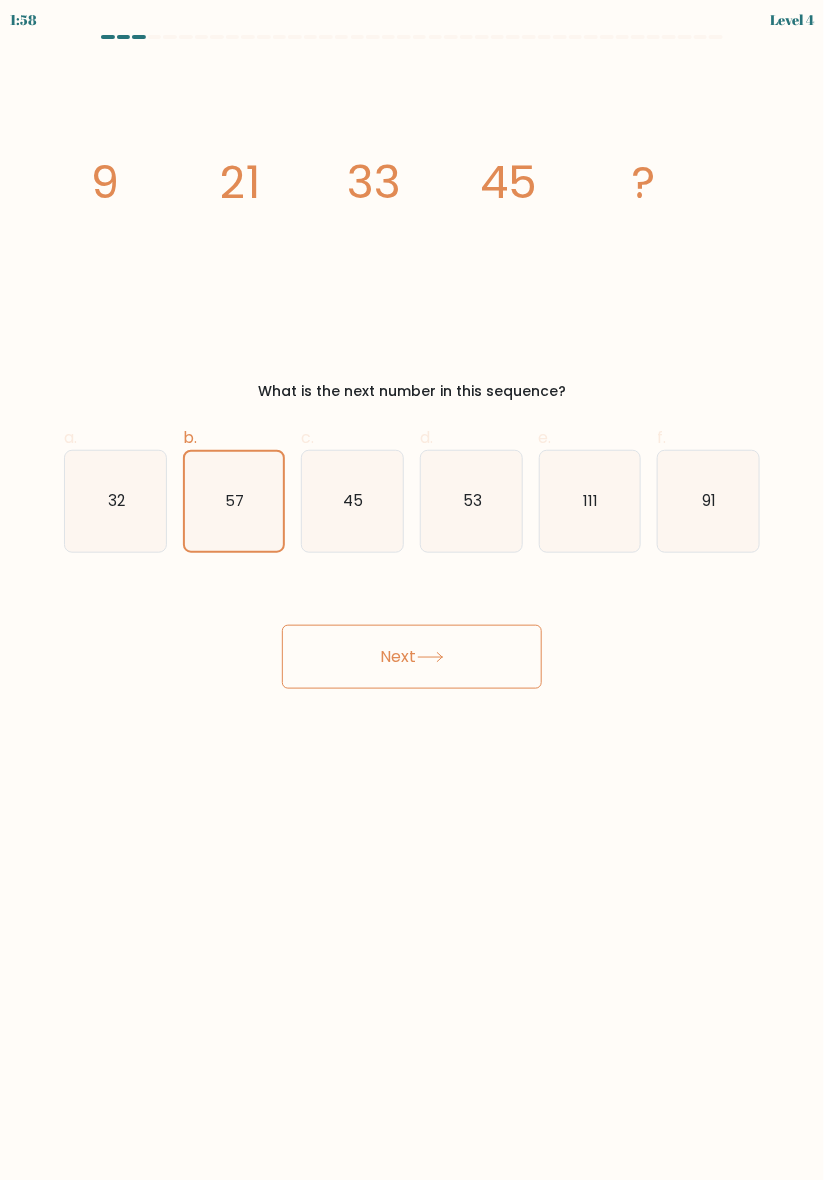 click on "Next" at bounding box center (412, 657) 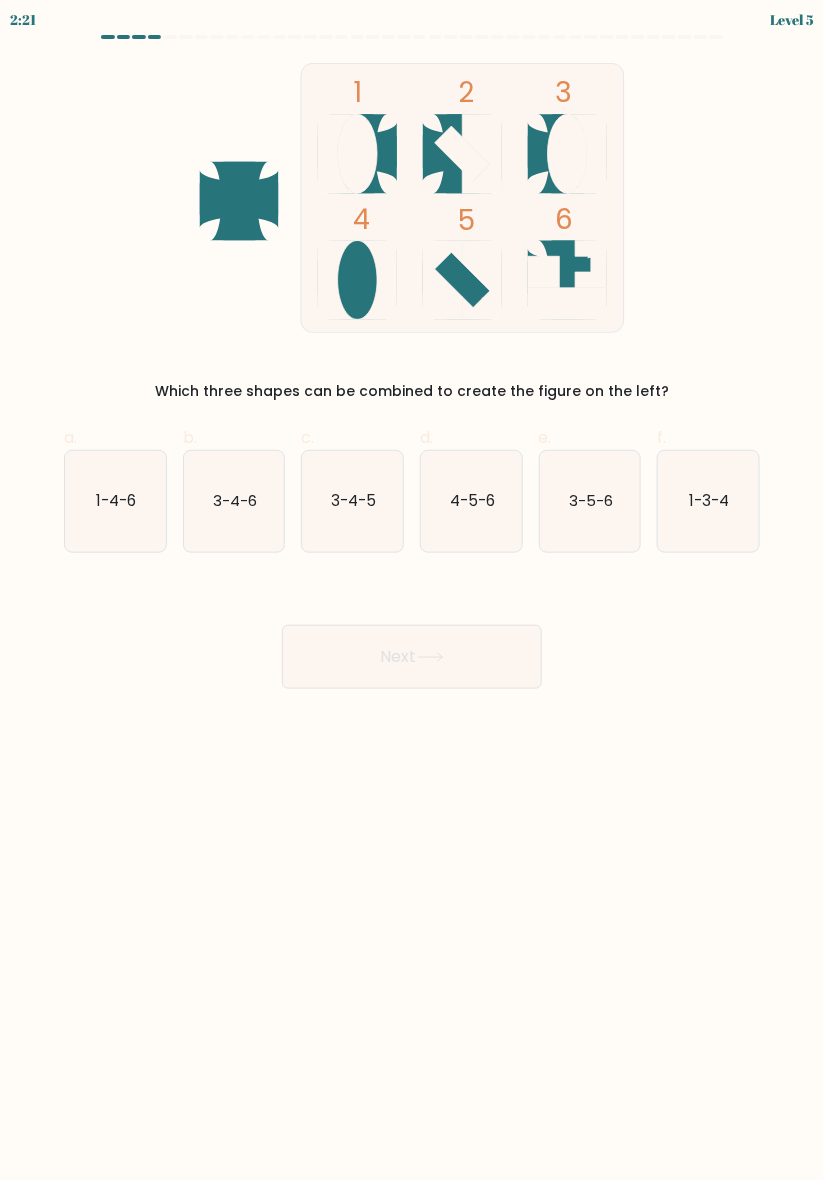 click on "Next" at bounding box center (412, 633) 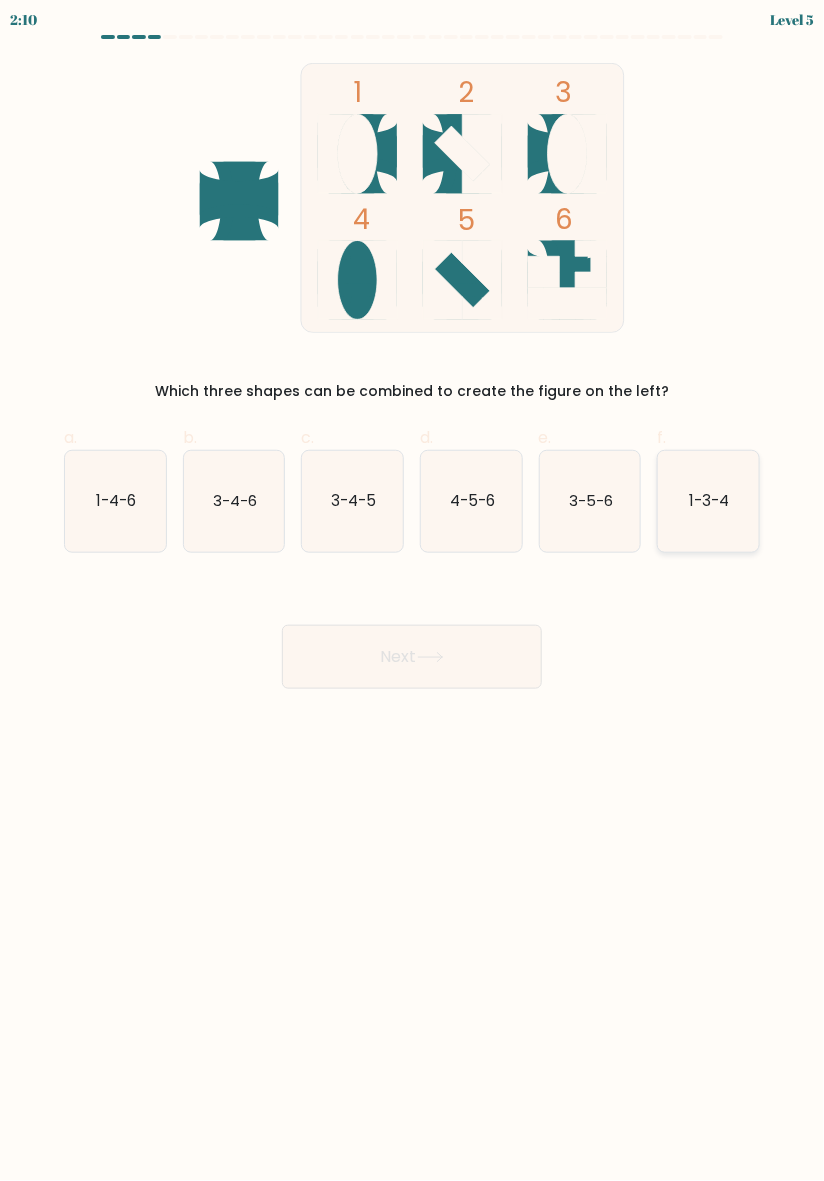 click on "1-3-4" 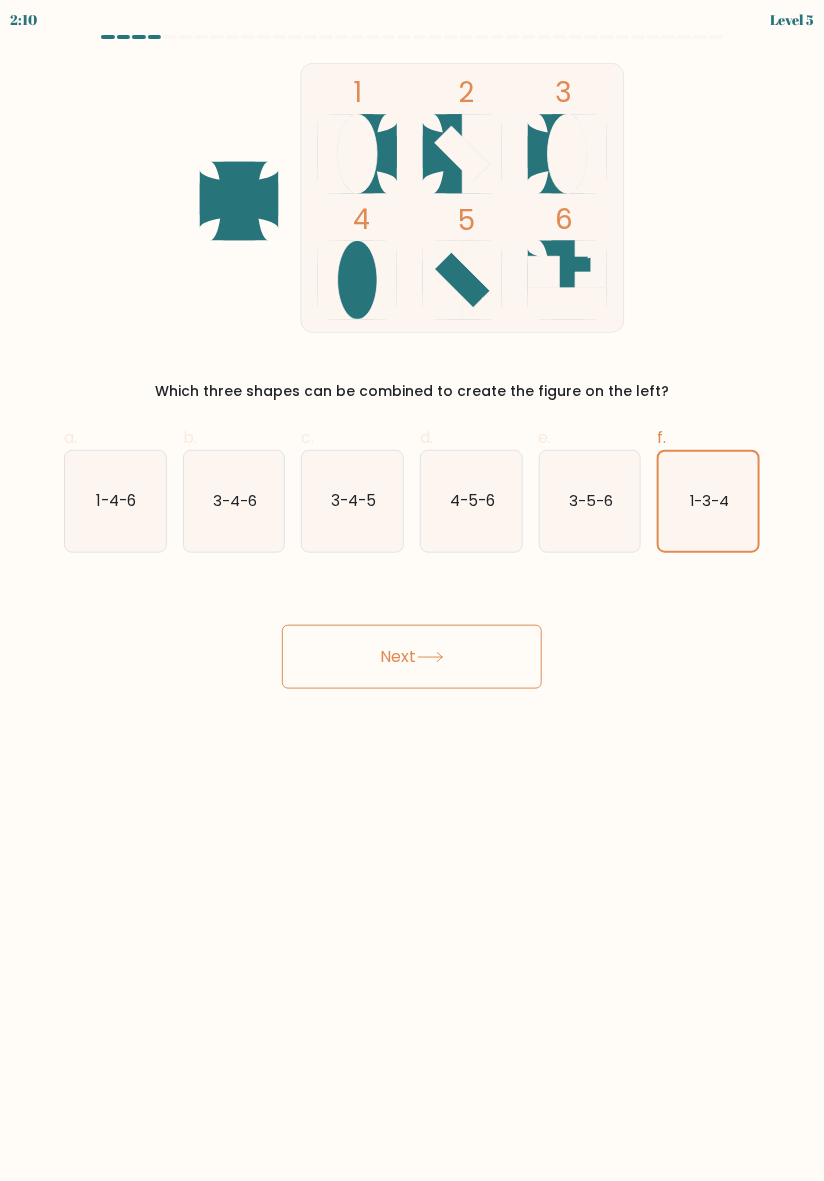 click on "Next" at bounding box center (412, 657) 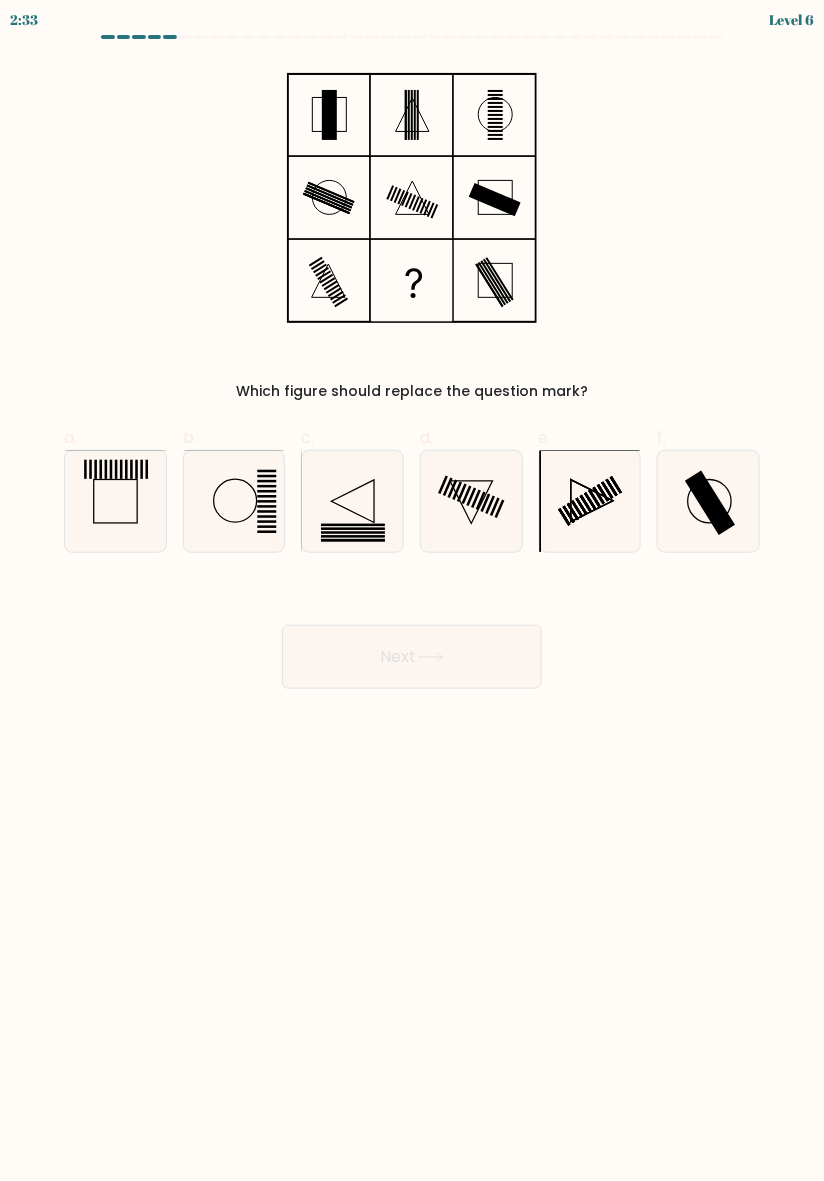 click on "2:33
Level 6" at bounding box center (412, 590) 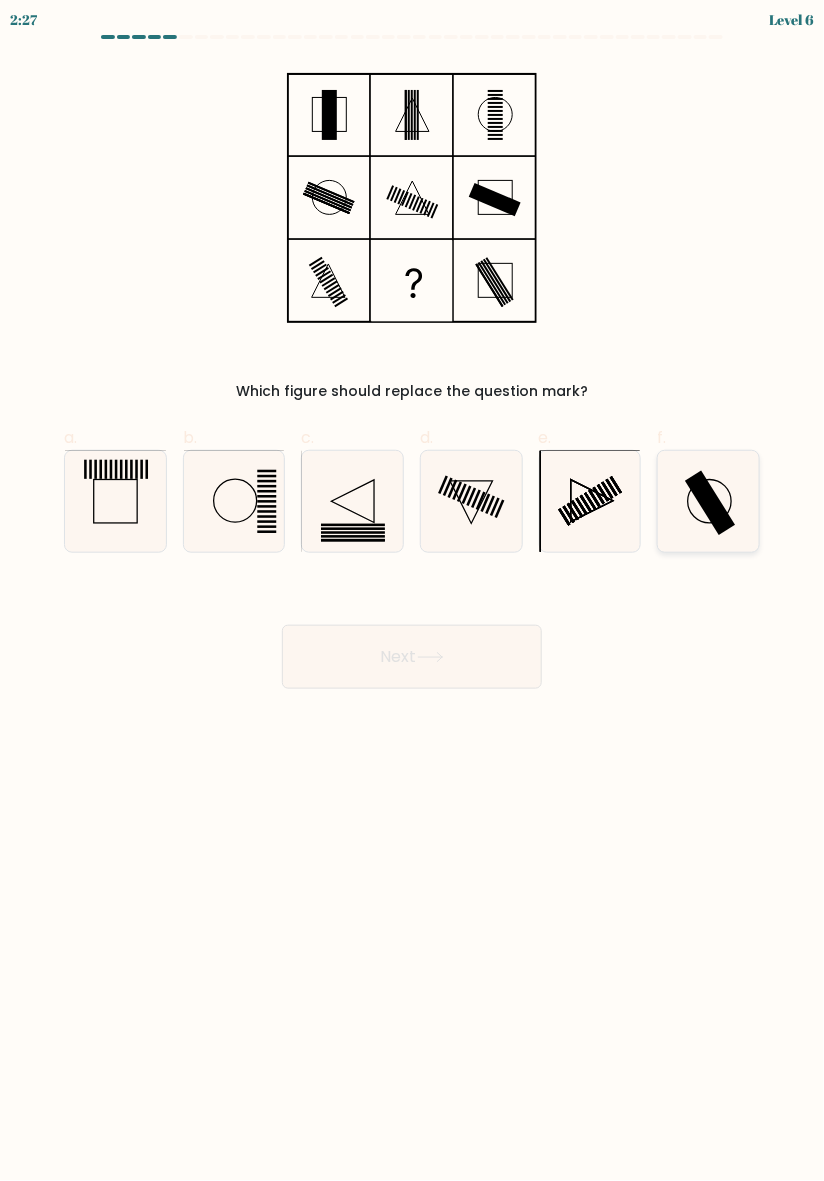 click 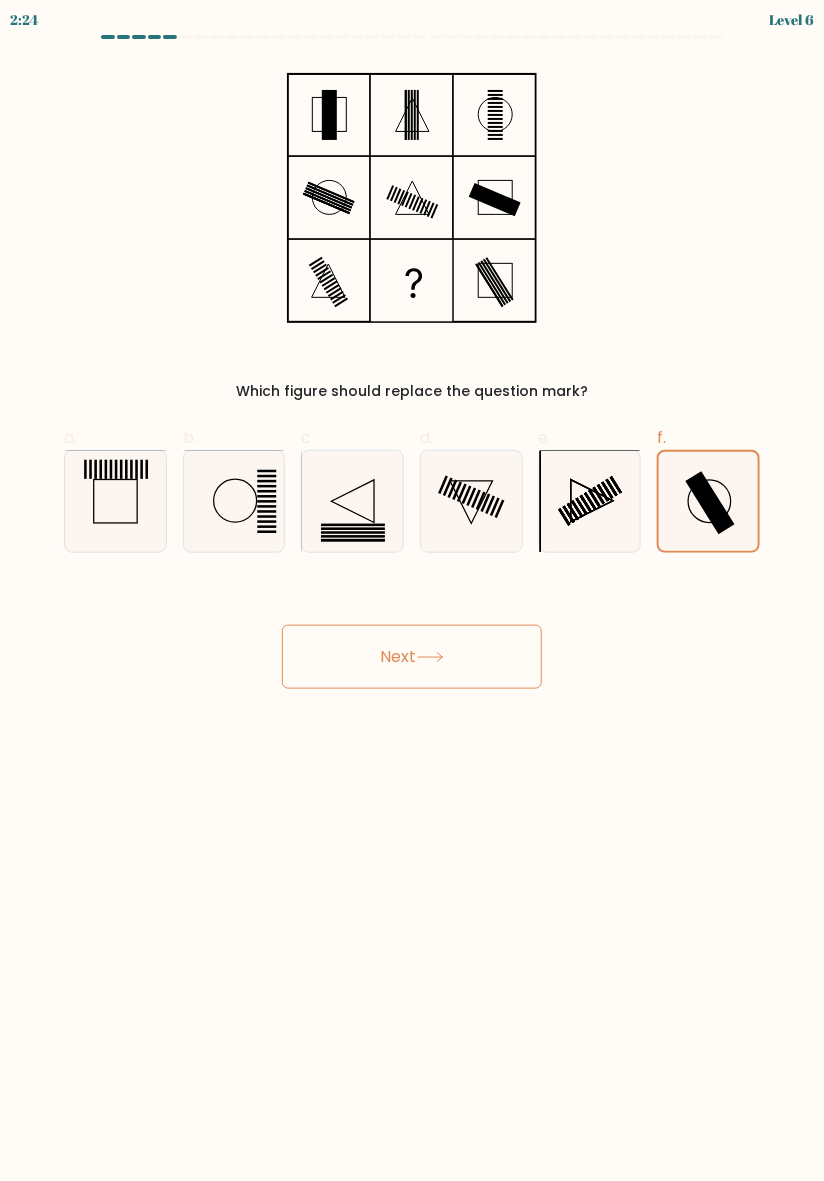 click on "Next" at bounding box center (412, 657) 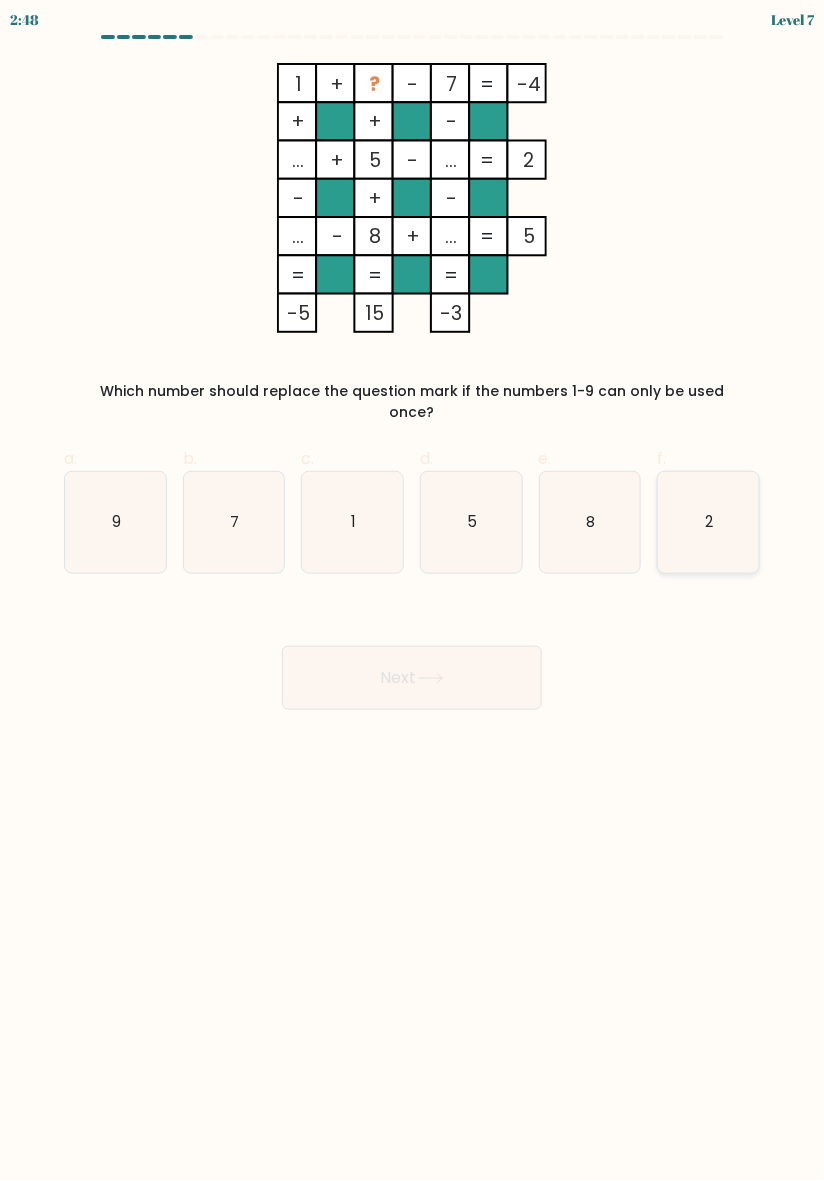 click on "2" 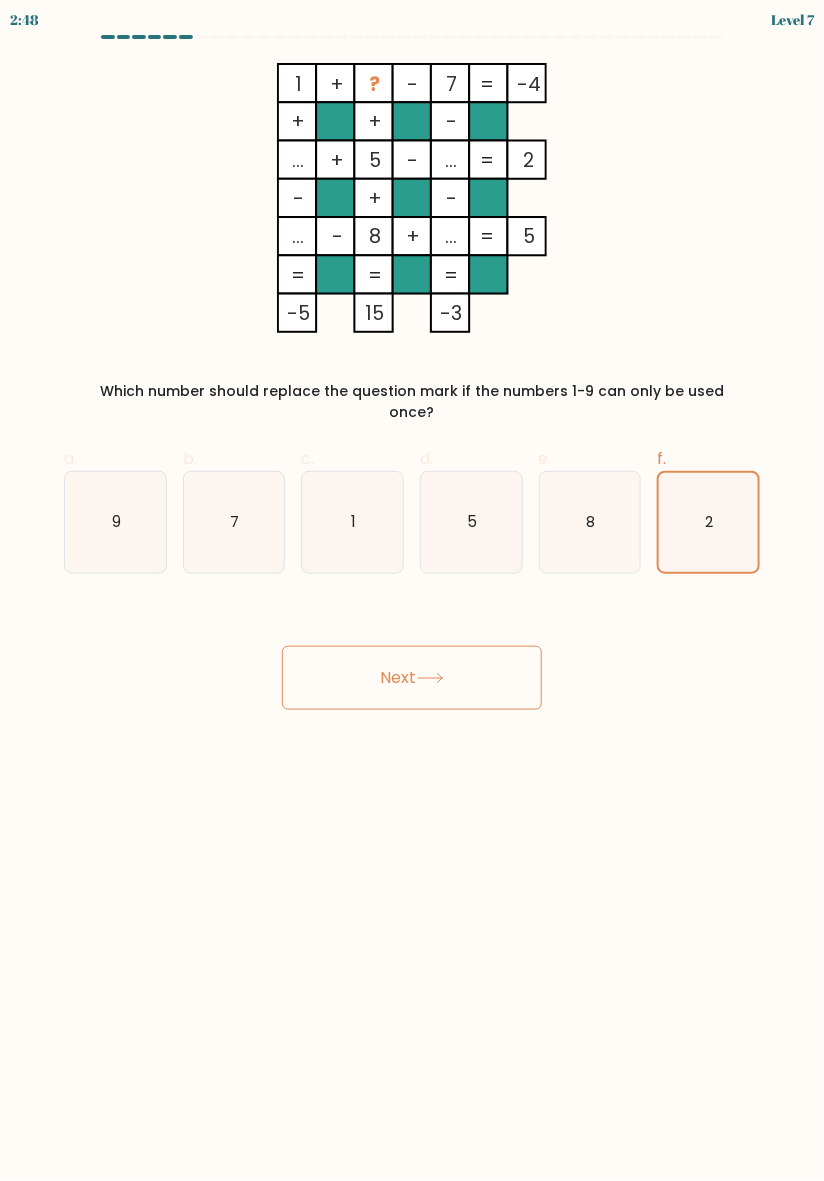 click on "Next" at bounding box center (412, 678) 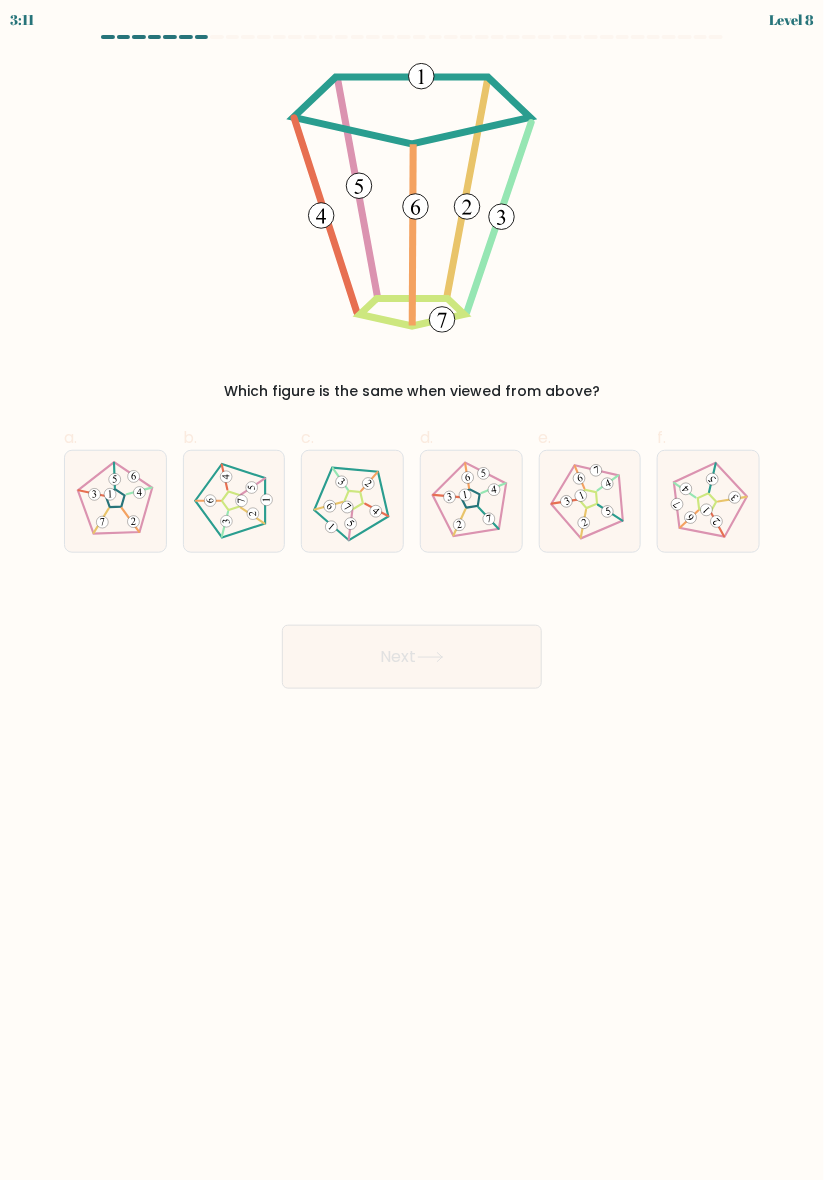 scroll, scrollTop: 9, scrollLeft: 0, axis: vertical 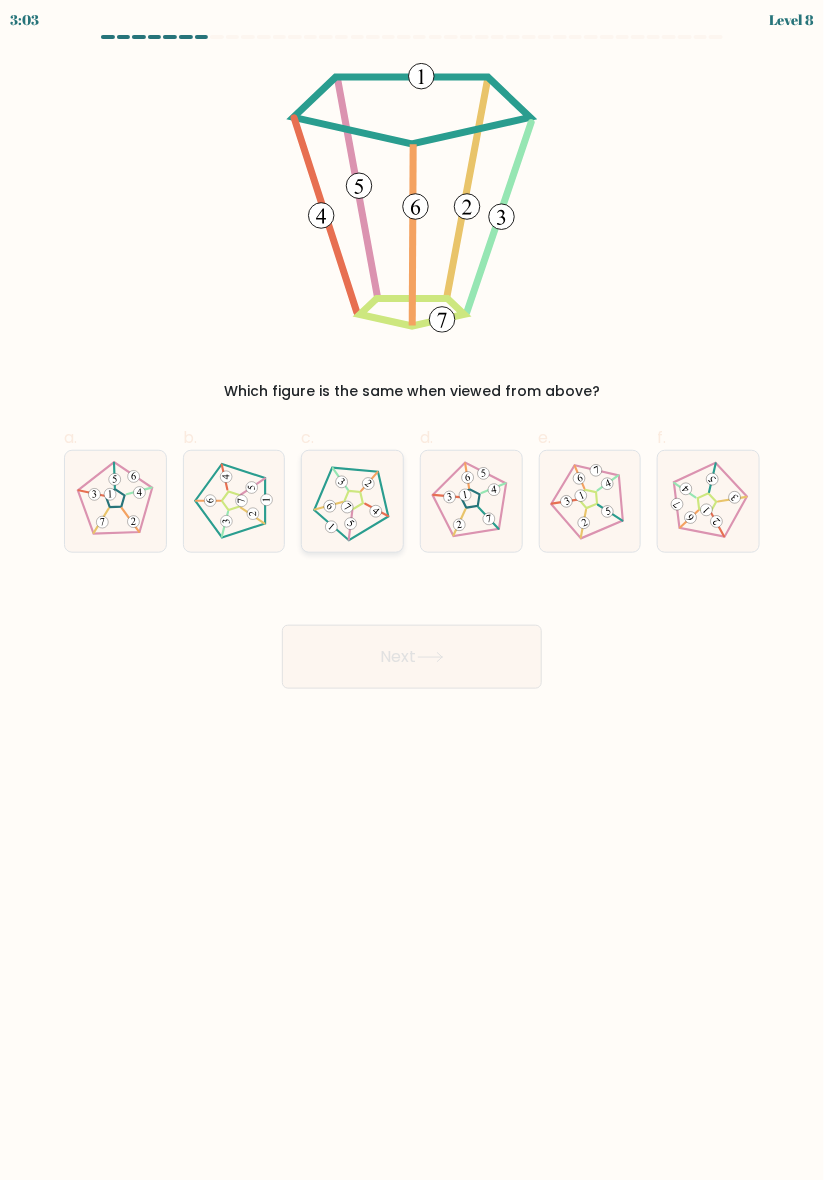 click 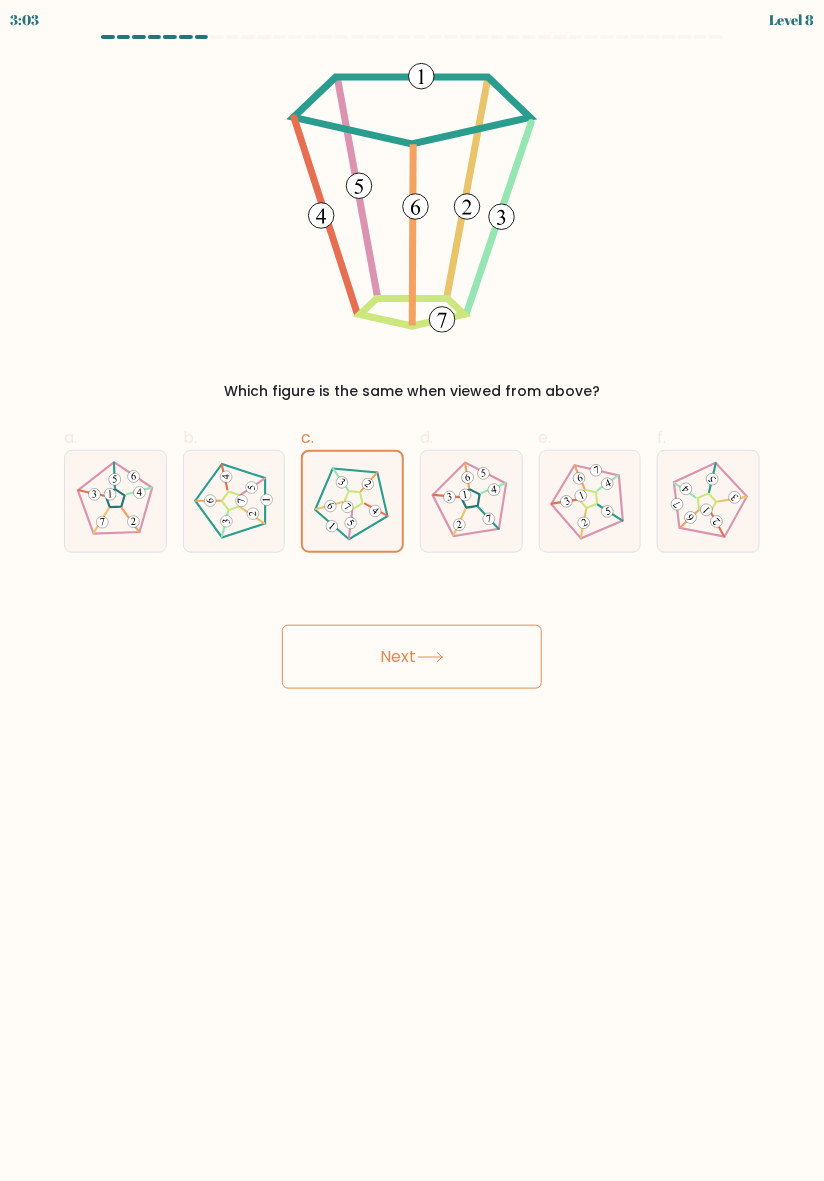 click on "Next" at bounding box center (412, 657) 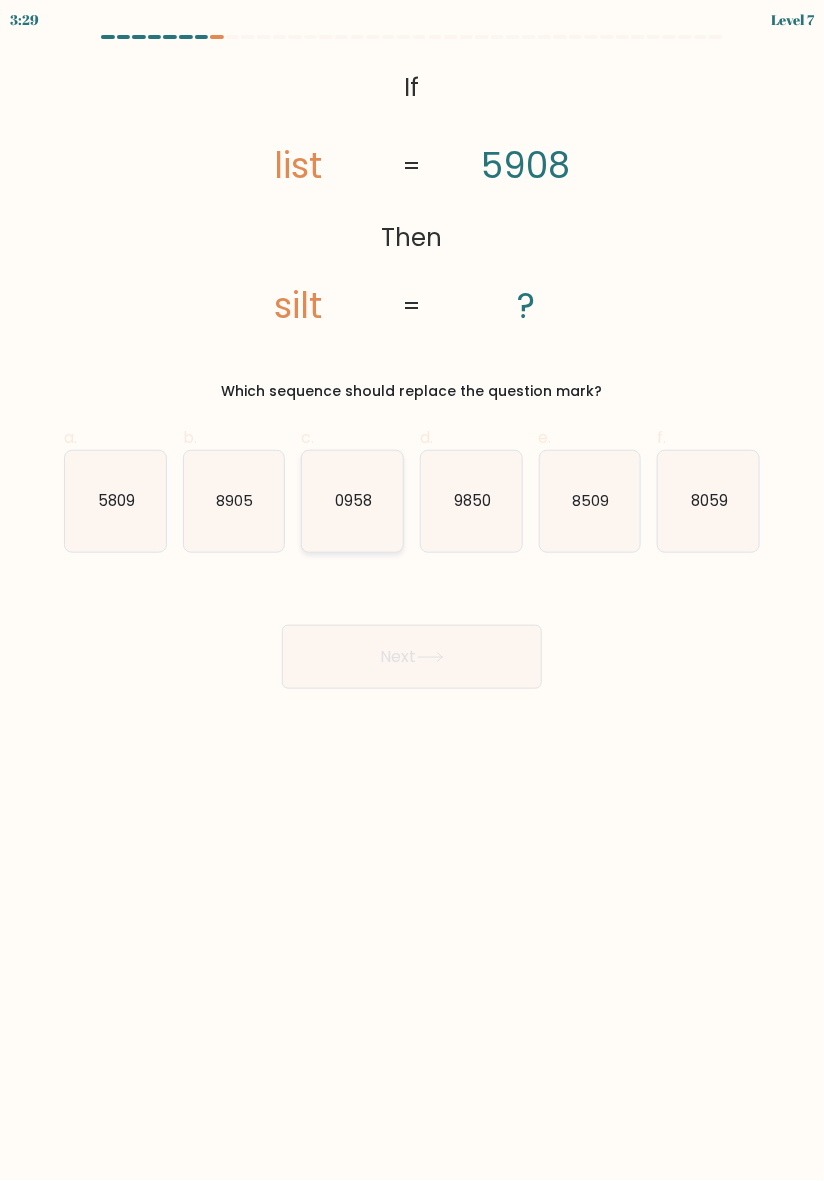 click on "0958" 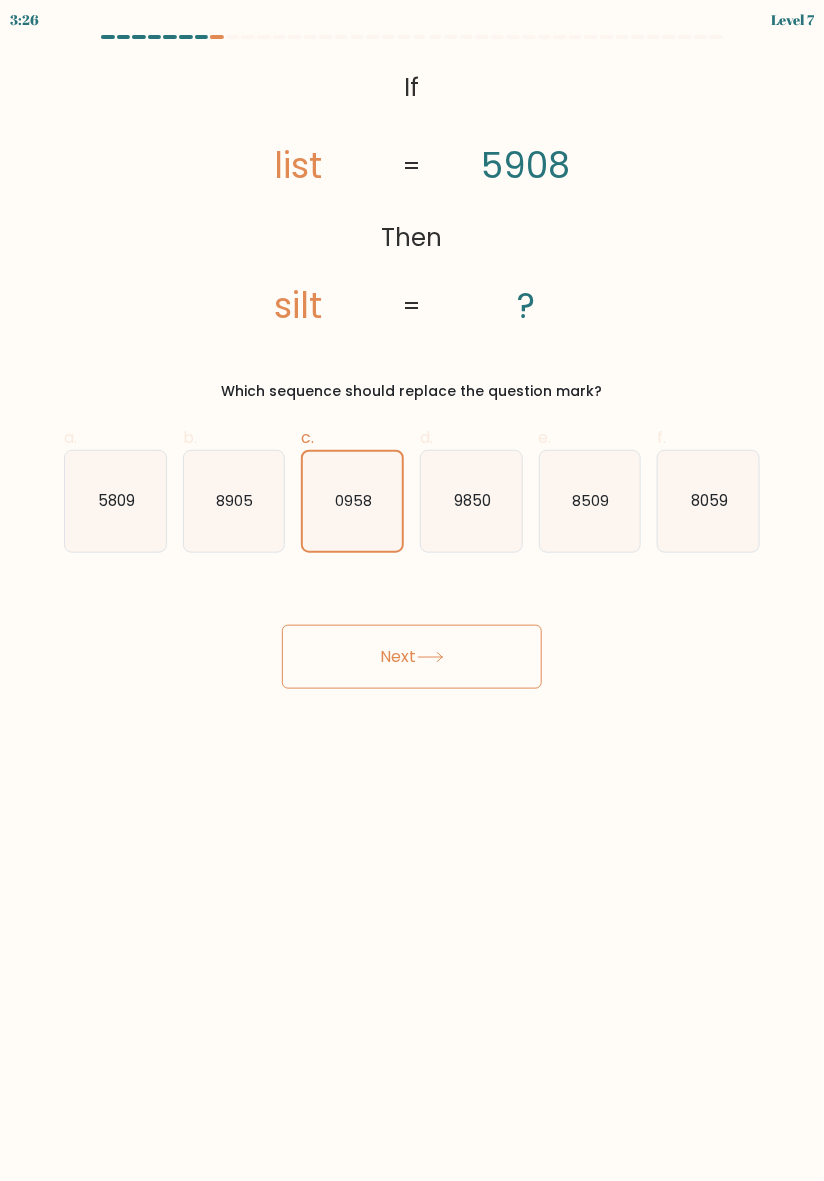 click on "Next" at bounding box center (412, 657) 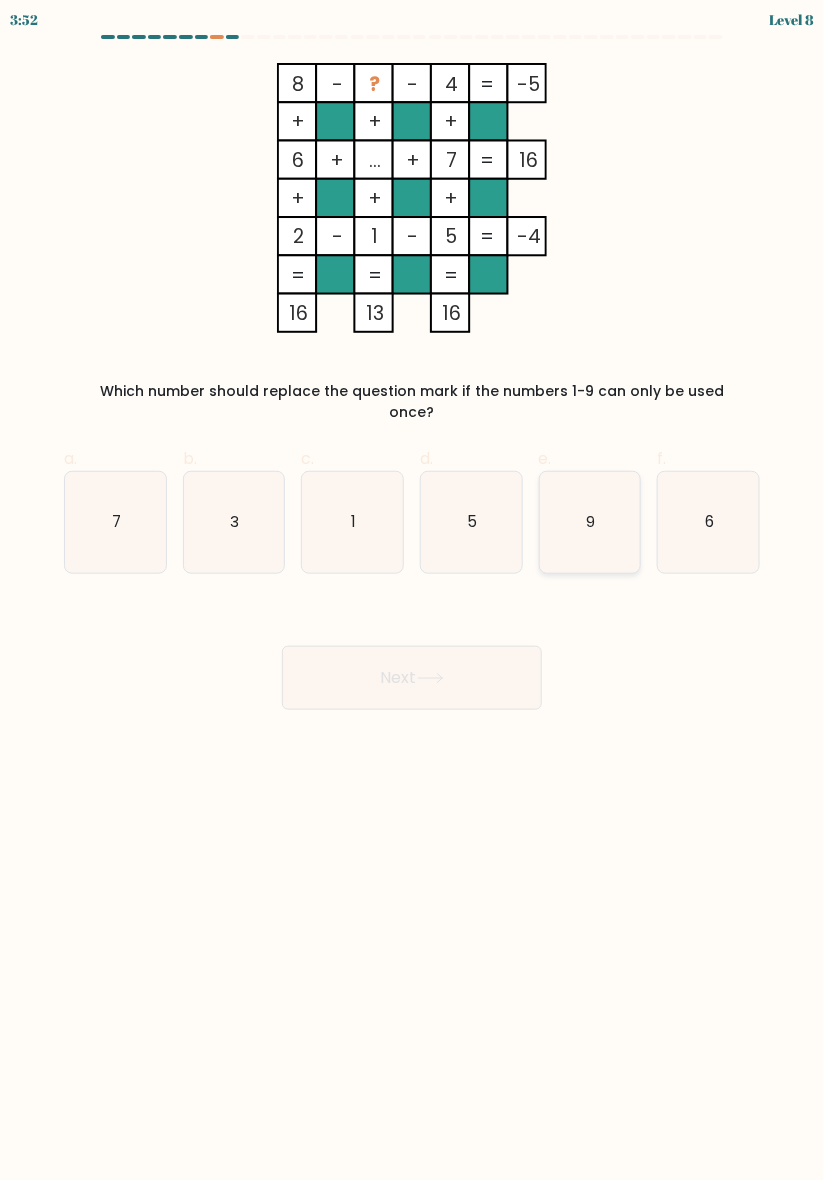 click on "9" 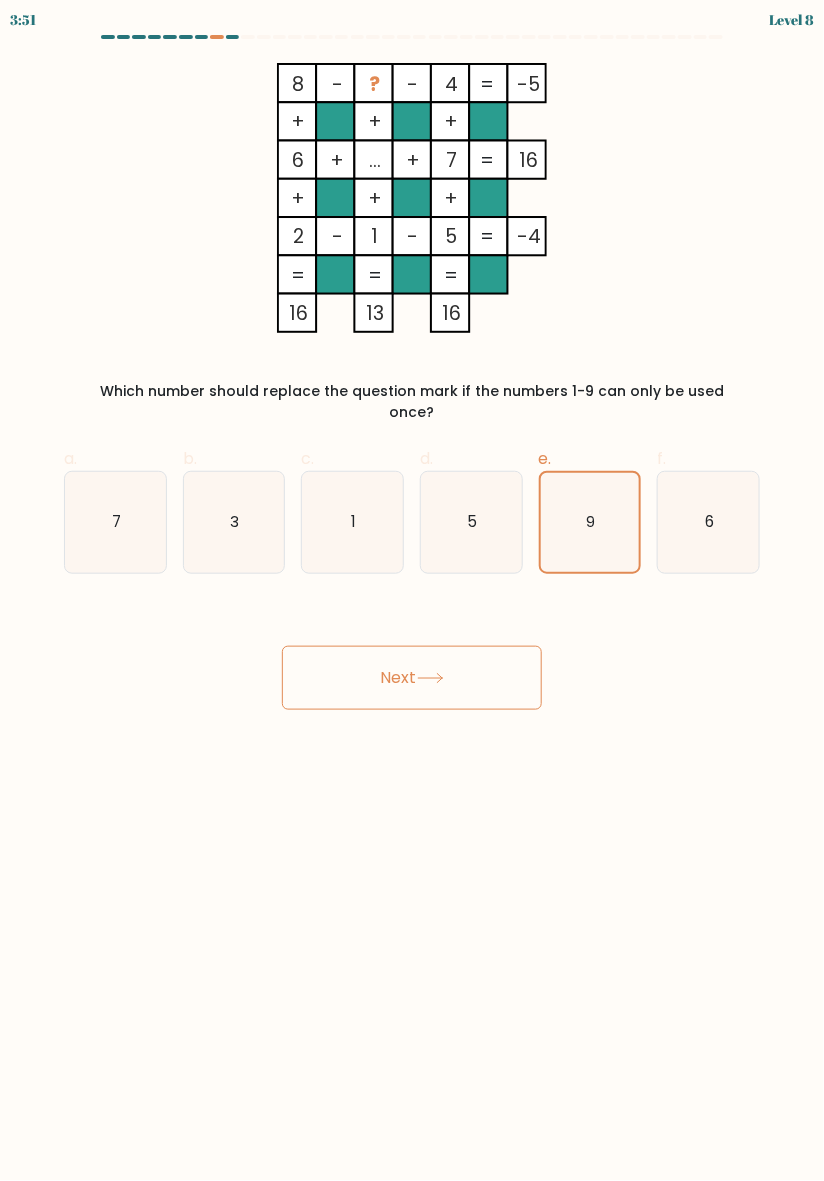 click on "Next" at bounding box center (412, 678) 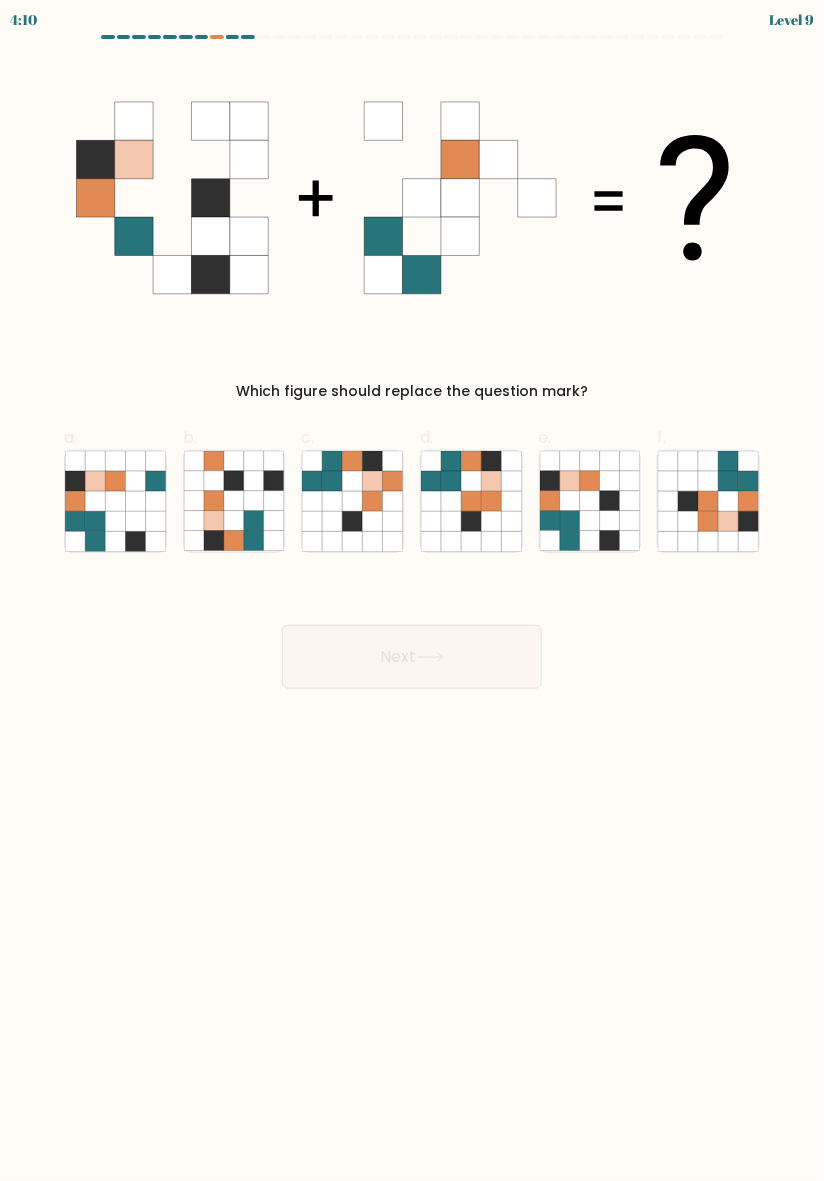 click on "Next" at bounding box center [412, 633] 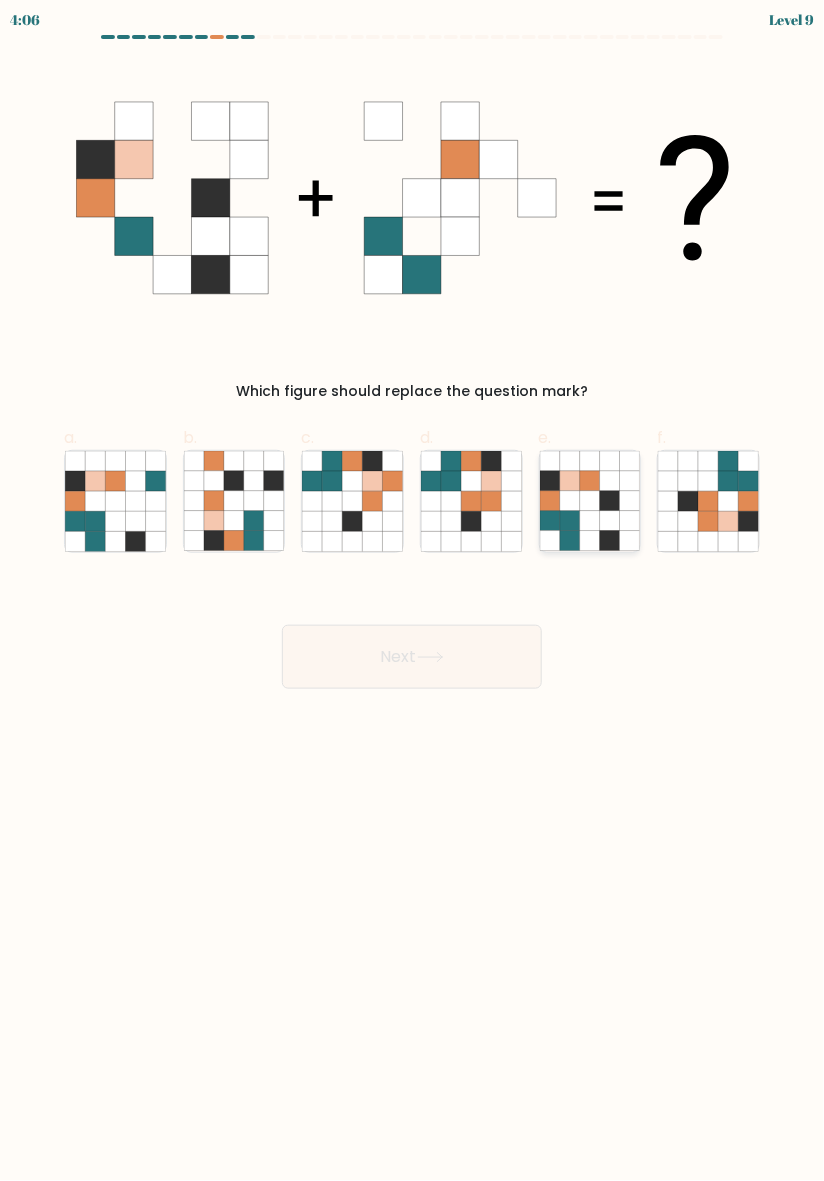 click 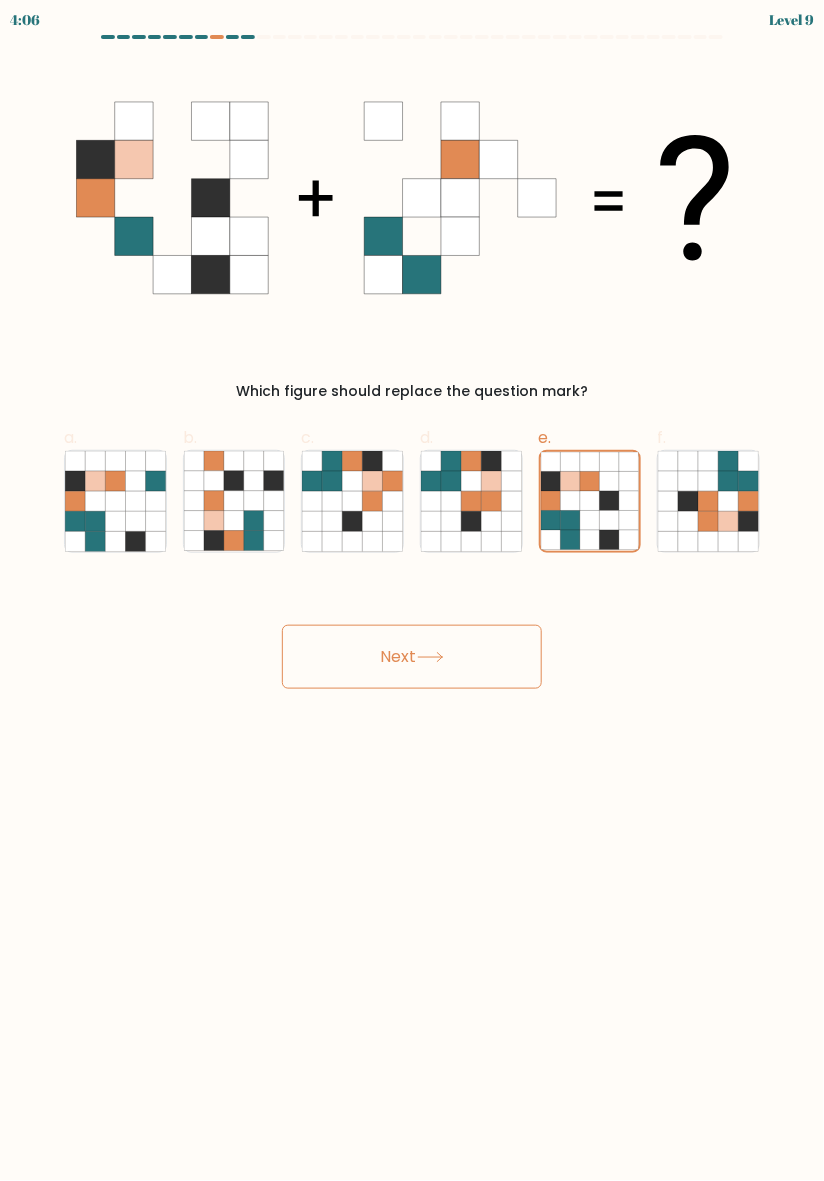 click on "Next" at bounding box center (412, 657) 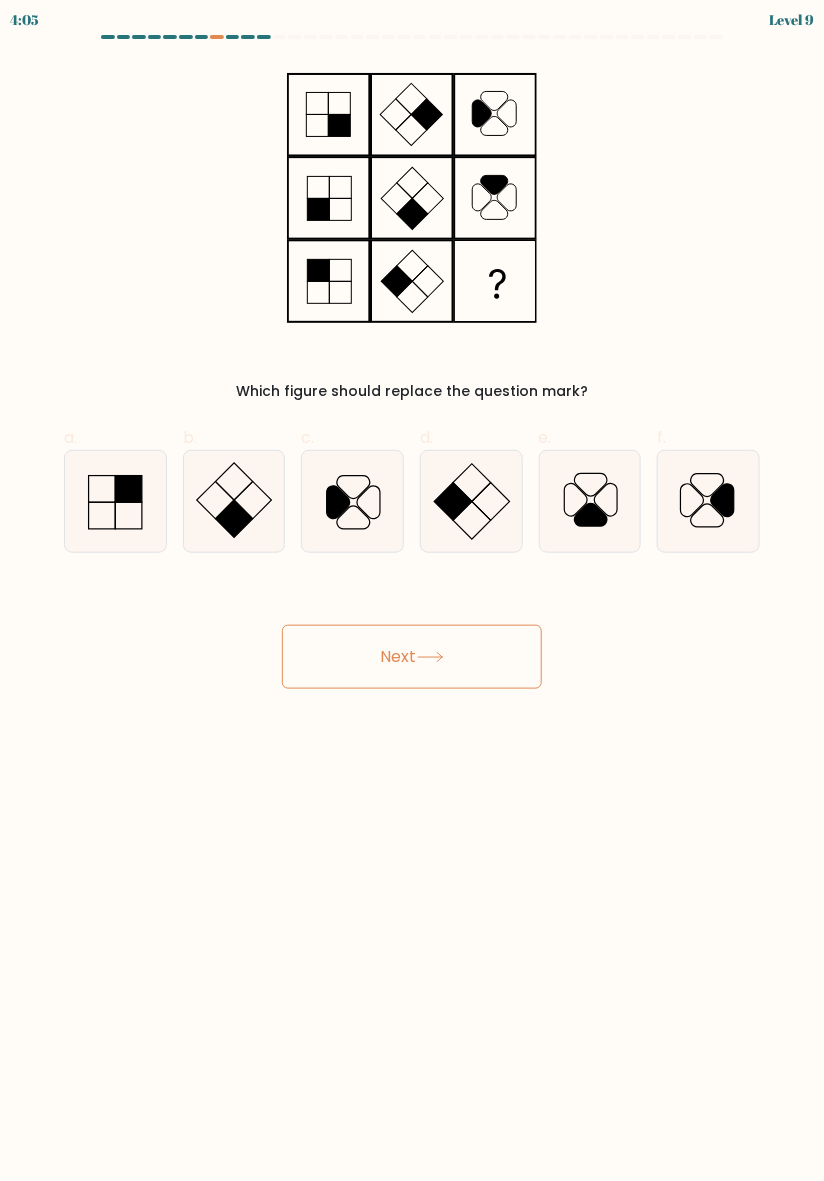 click on "Next" at bounding box center [412, 657] 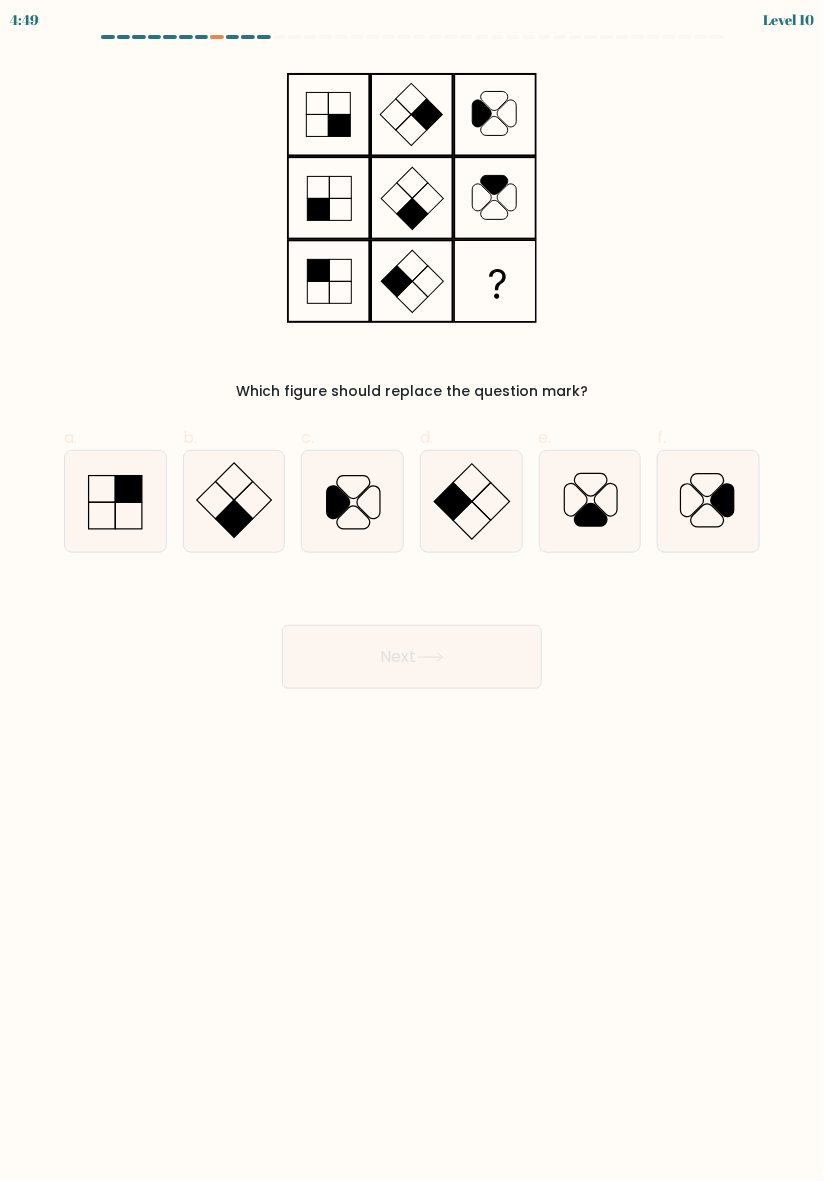 click on "4:49
Level 10" at bounding box center (412, 590) 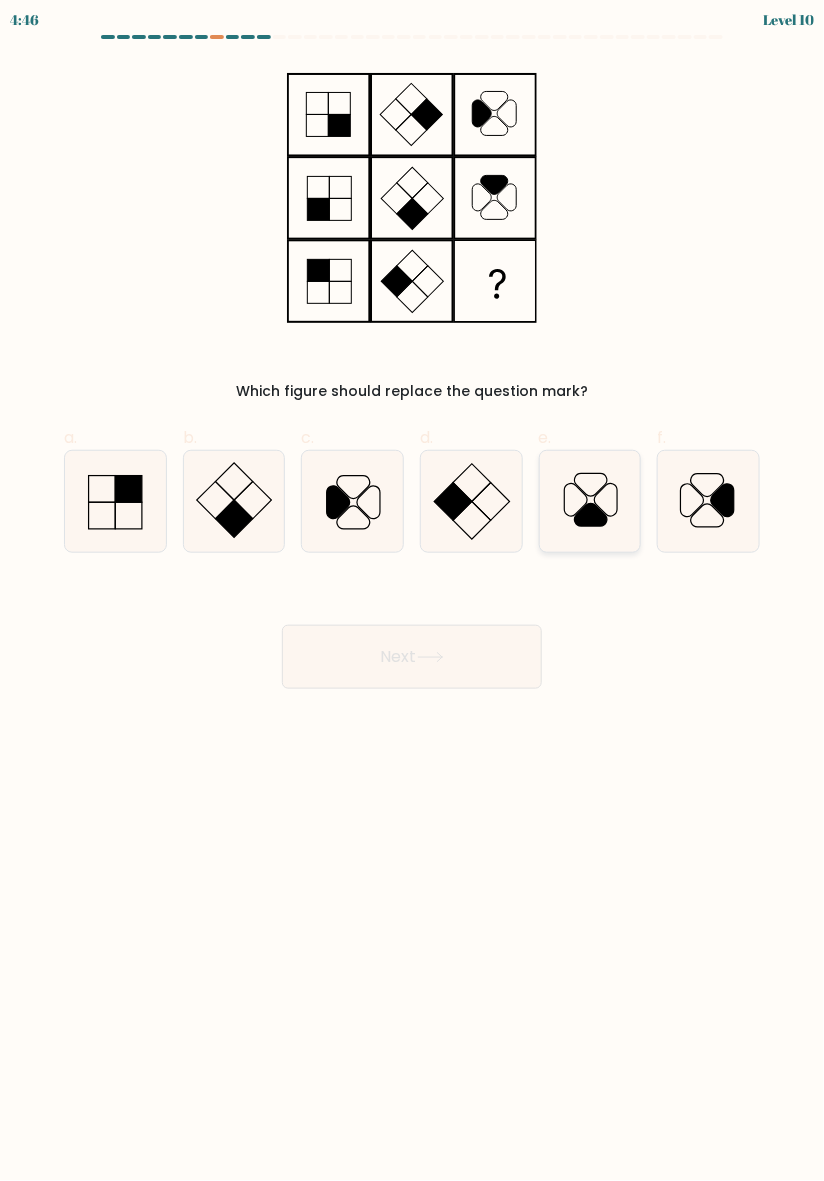 click 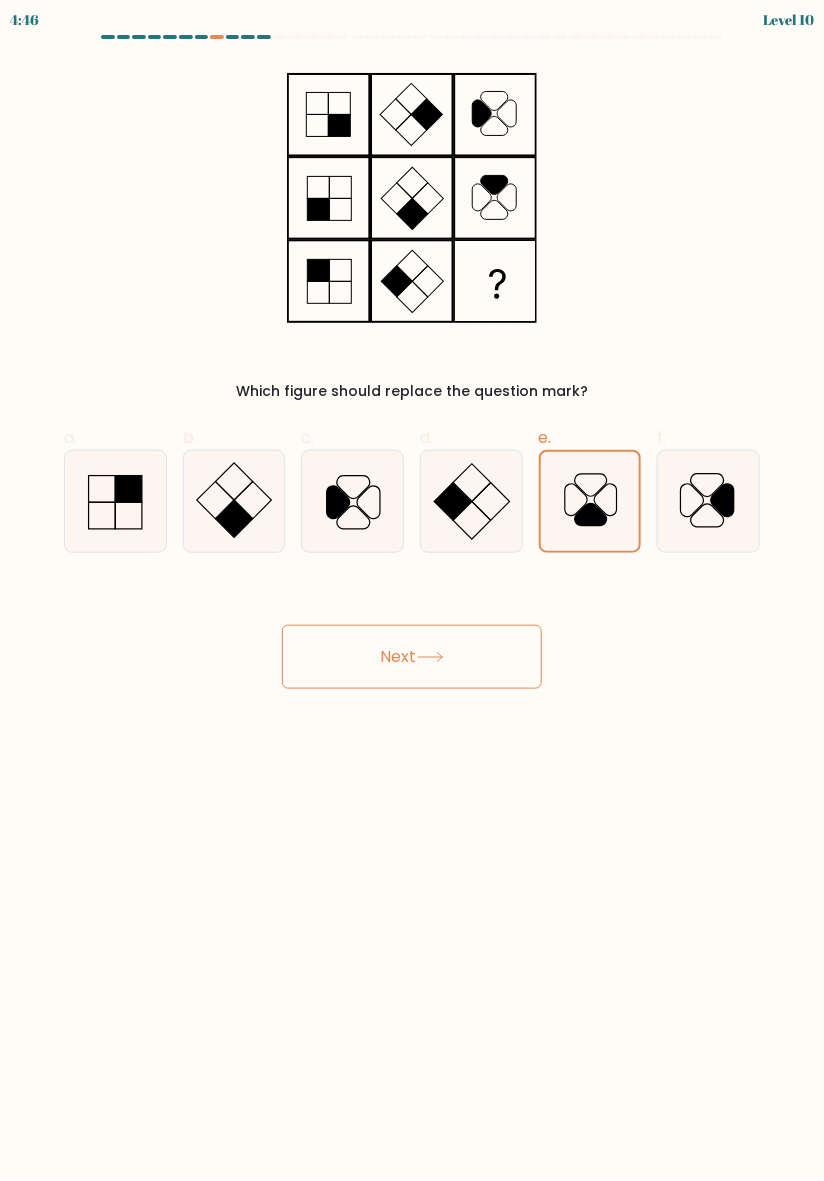 click on "Next" at bounding box center [412, 657] 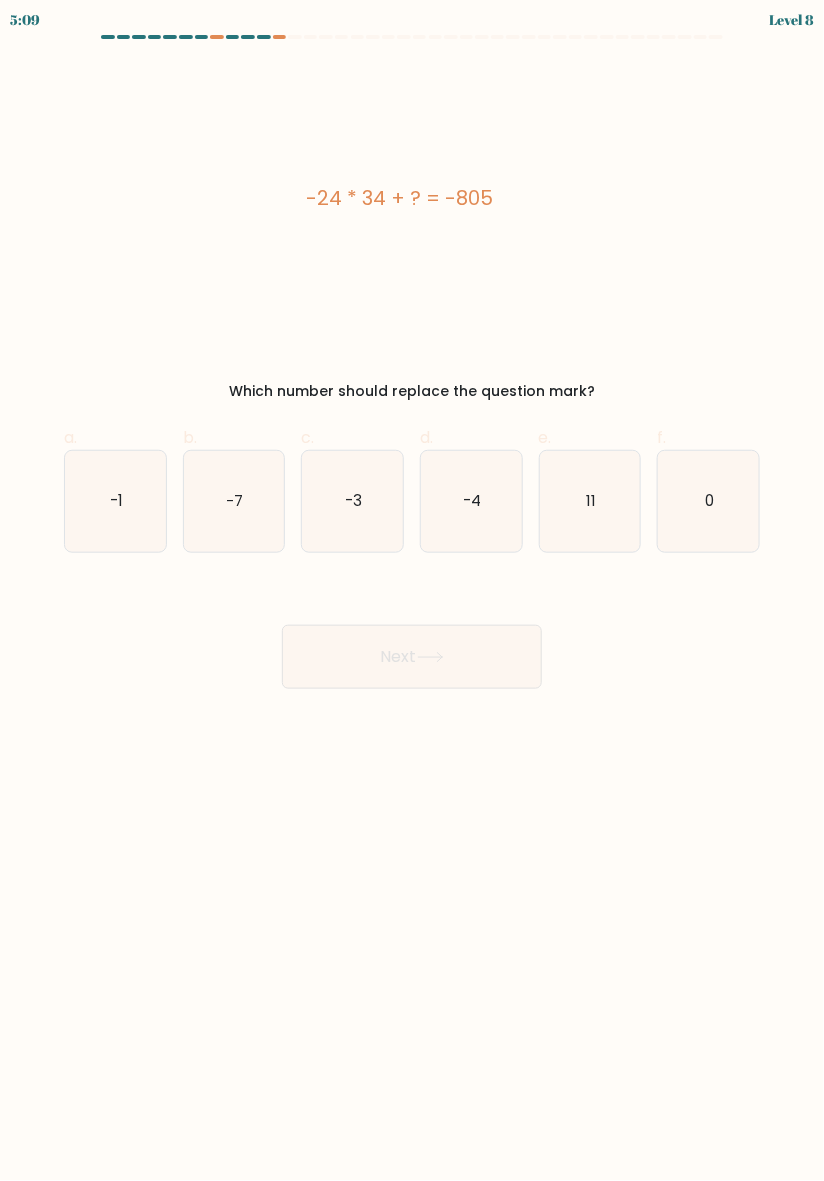scroll, scrollTop: 10, scrollLeft: 0, axis: vertical 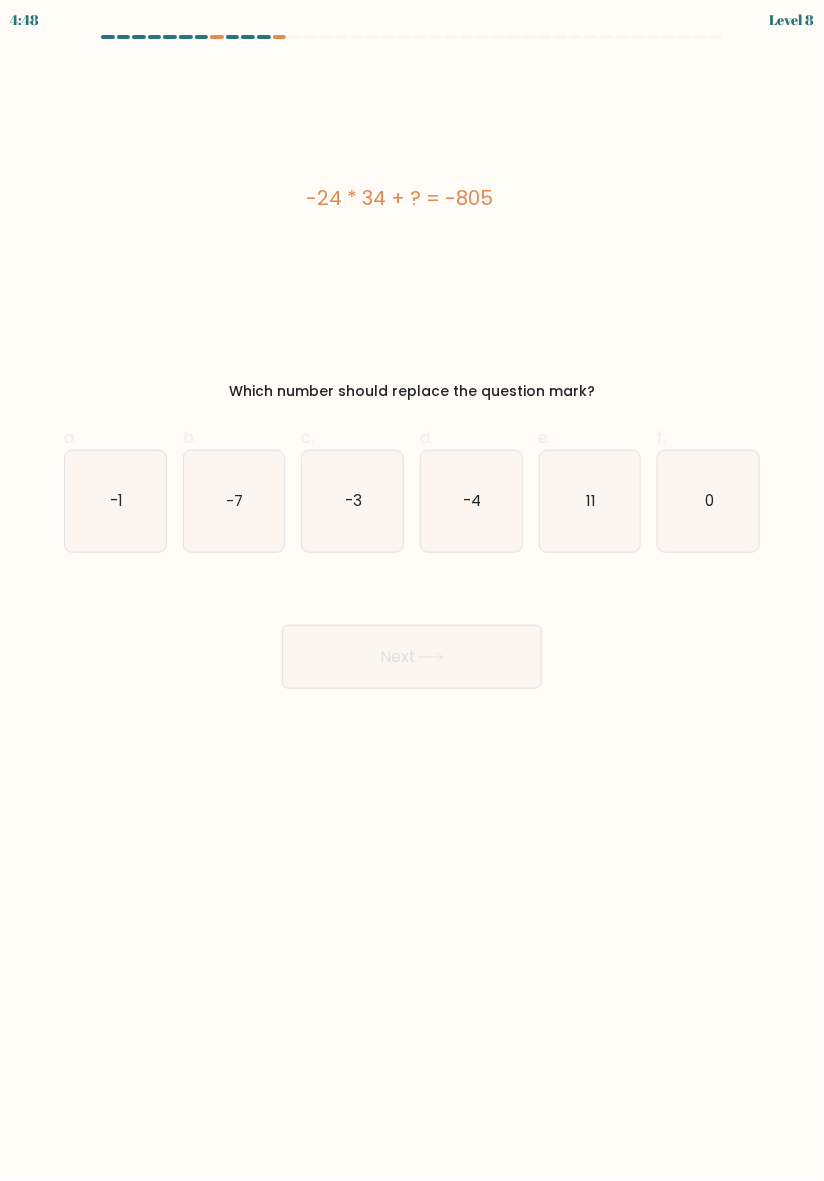 click on "-24 * 34 + ? = -805" at bounding box center [400, 198] 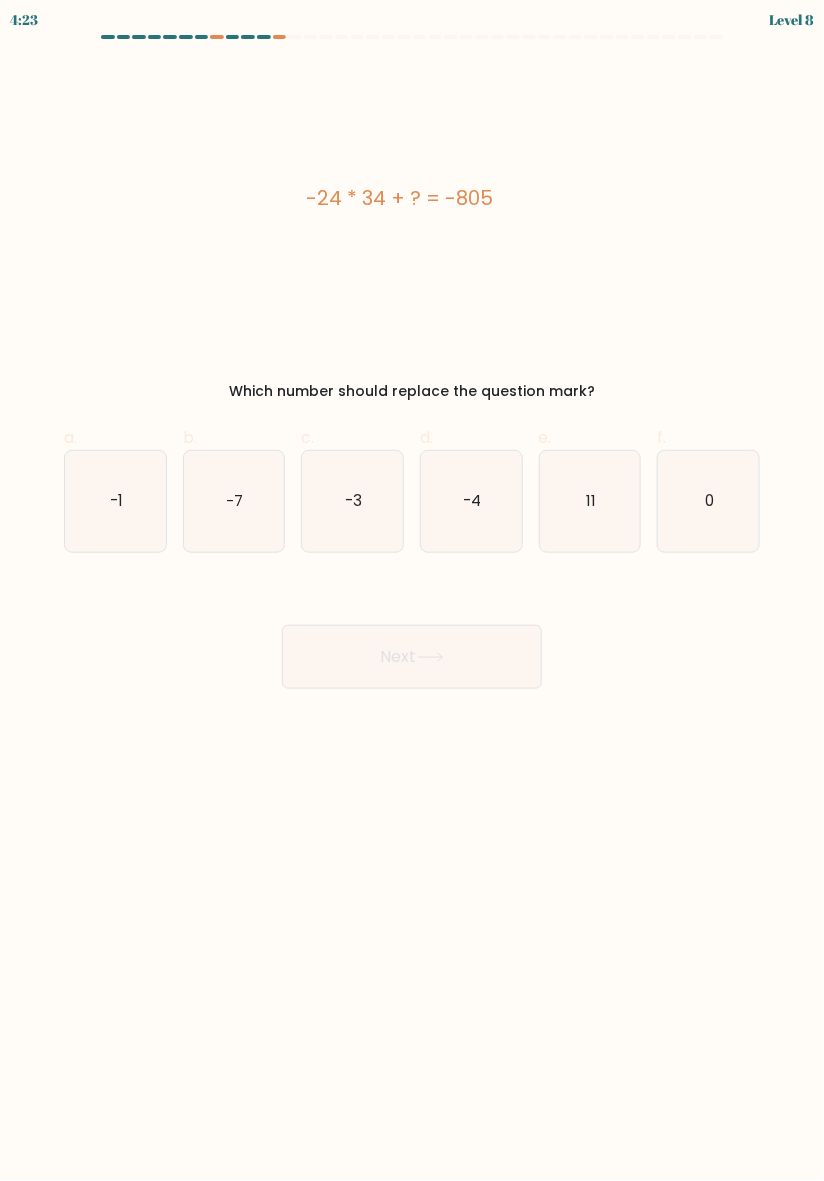 scroll, scrollTop: 24, scrollLeft: 0, axis: vertical 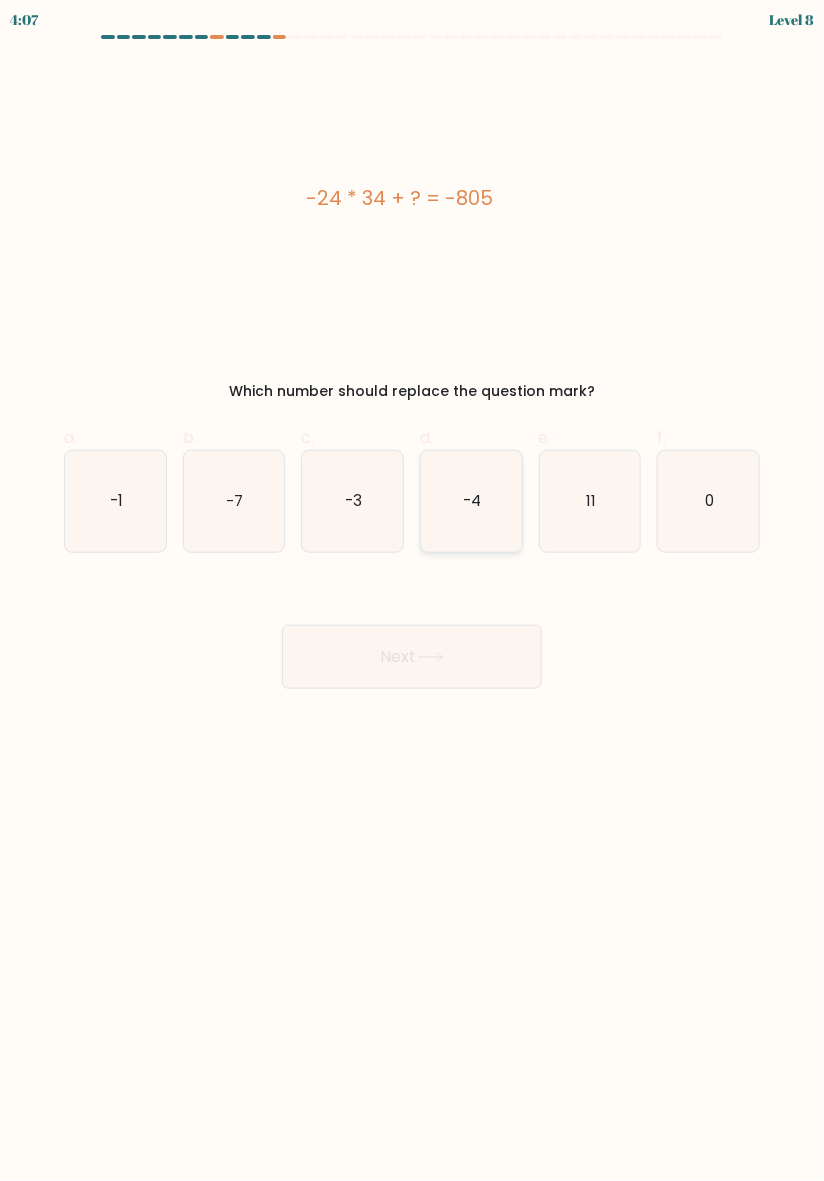 click on "-4" 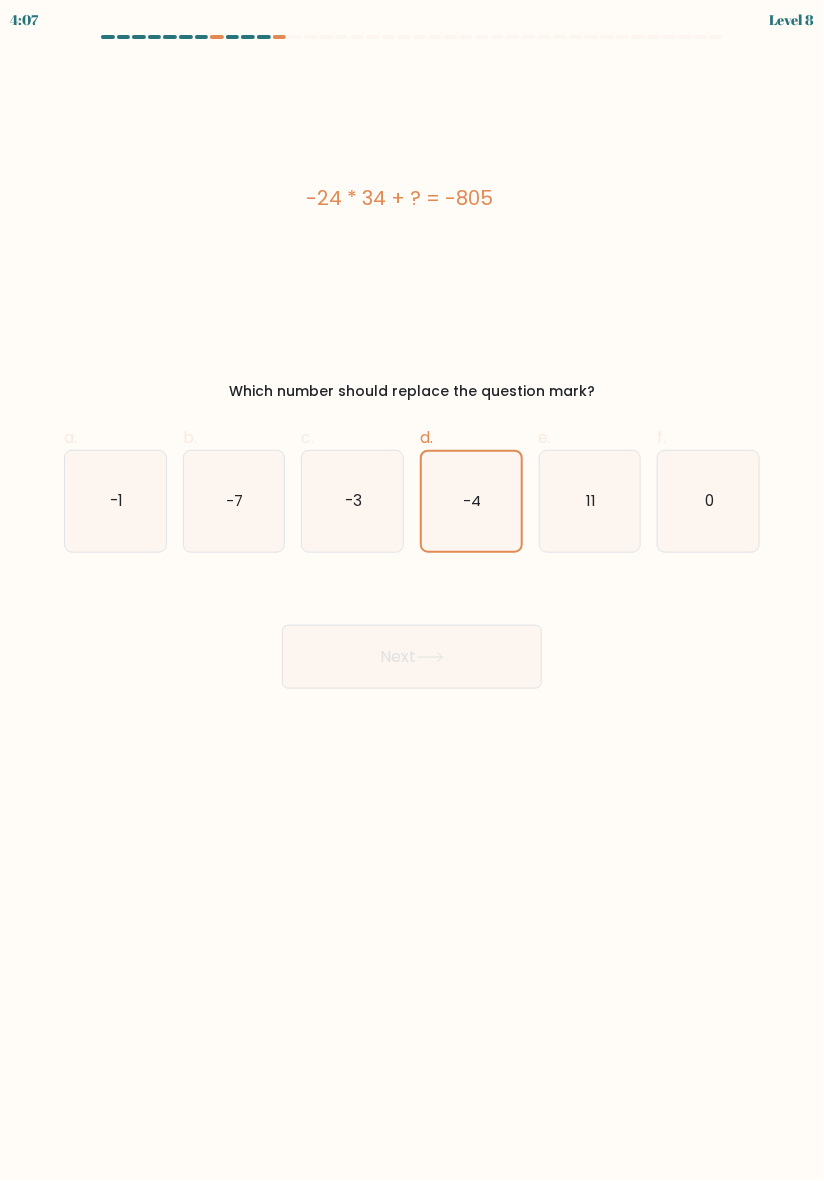 click on "Next" at bounding box center (412, 657) 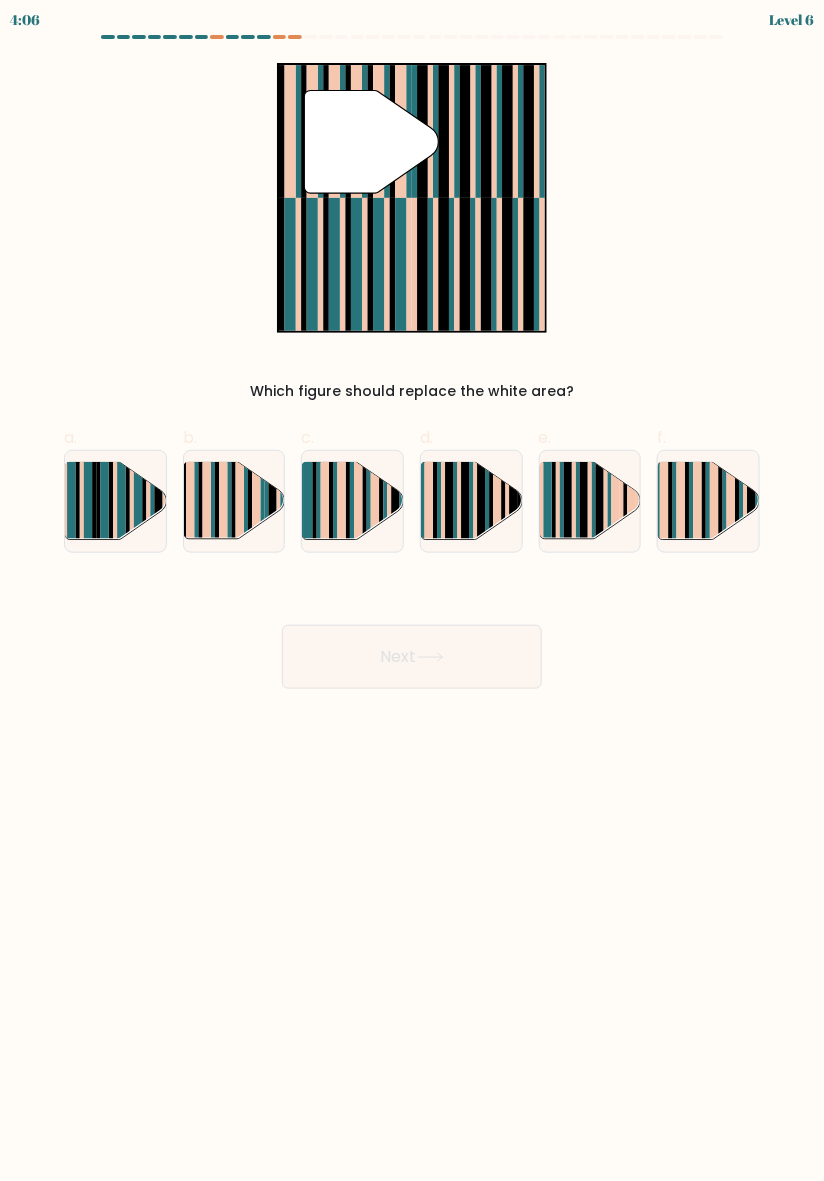 click on "Next" at bounding box center (412, 657) 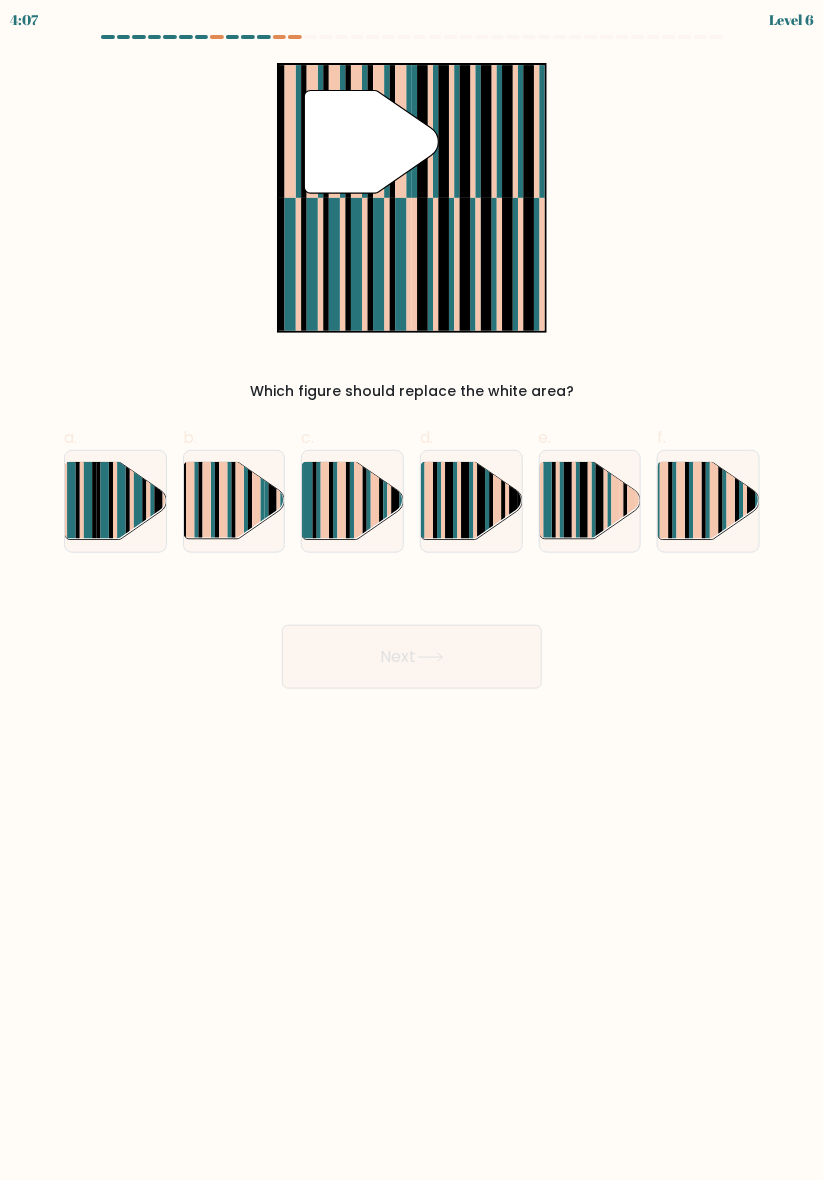 scroll, scrollTop: 48, scrollLeft: 0, axis: vertical 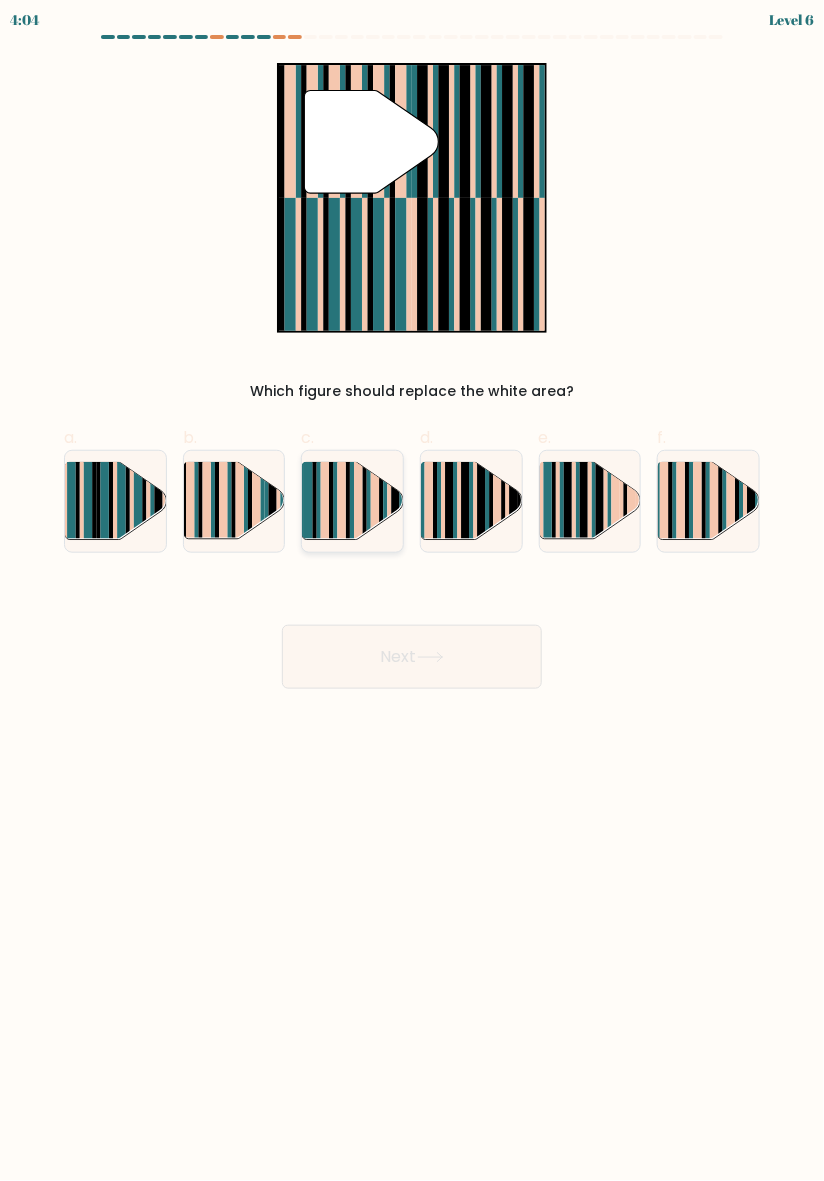 click 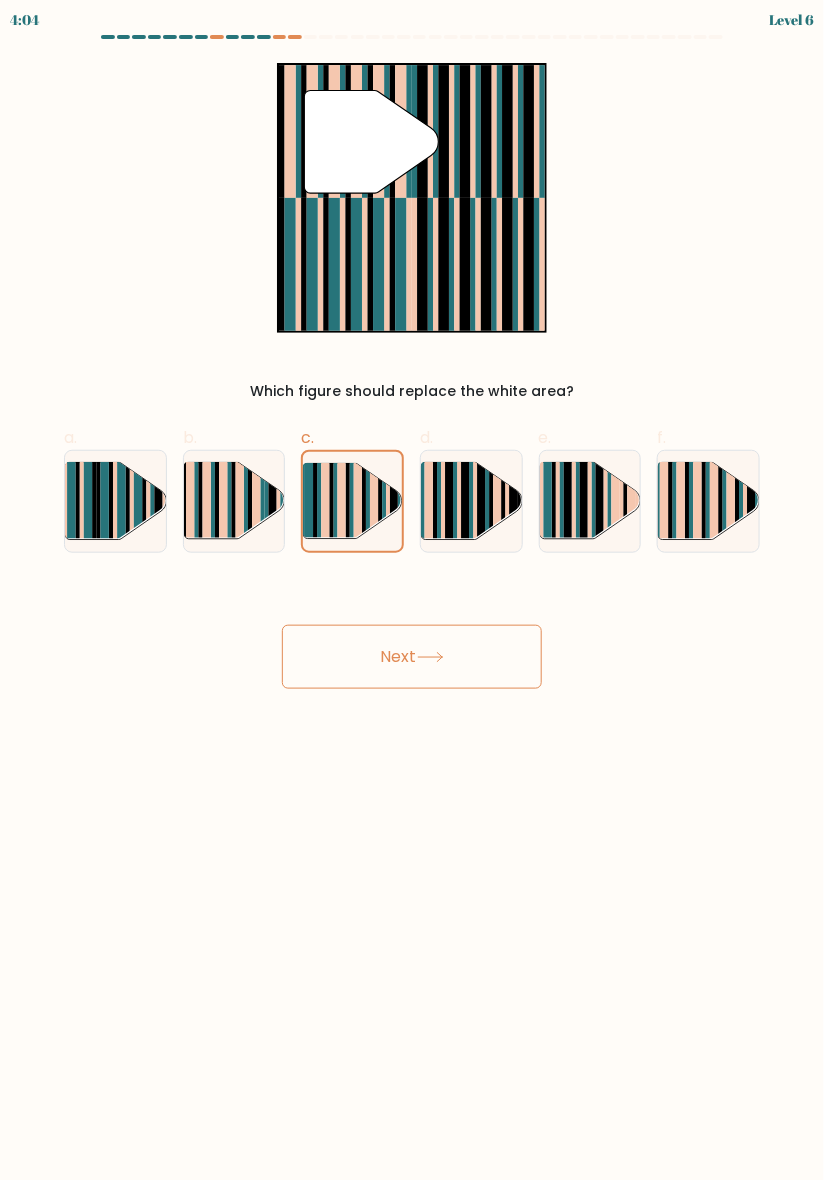 click on "Next" at bounding box center (412, 657) 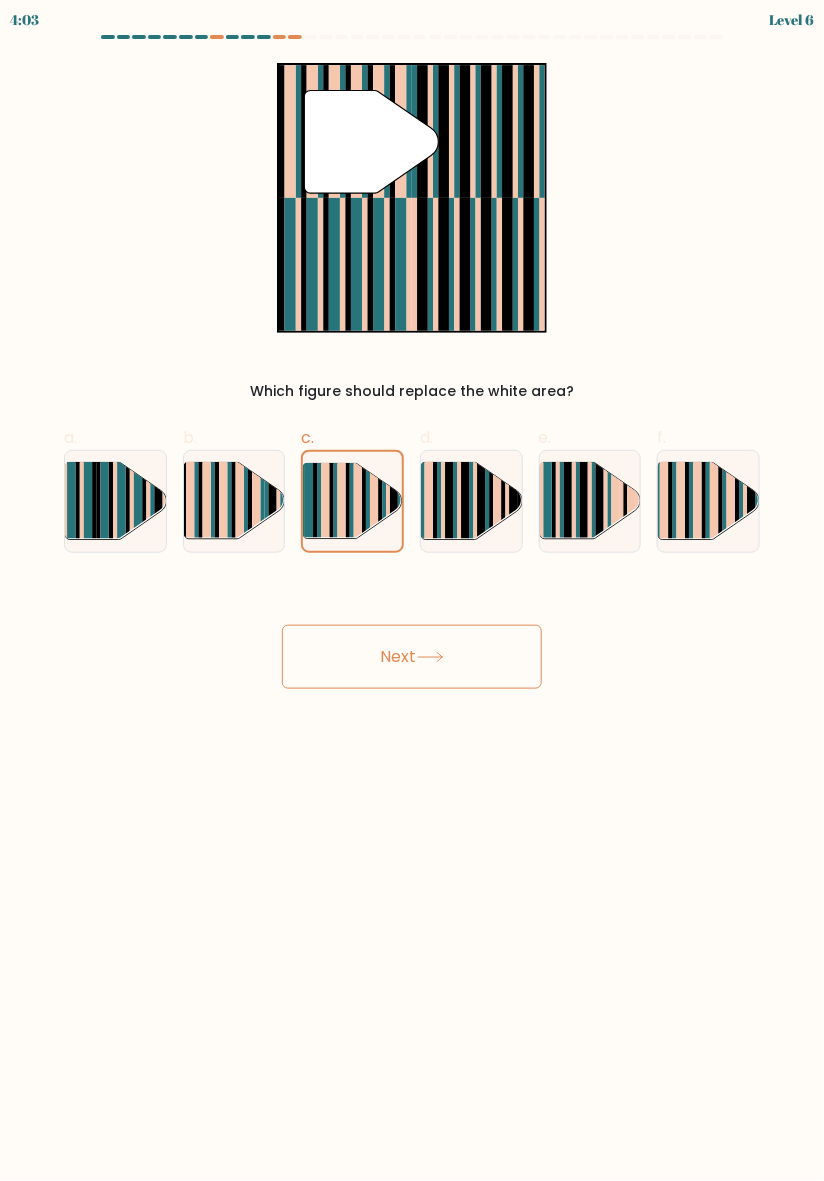click on "Next" at bounding box center [412, 657] 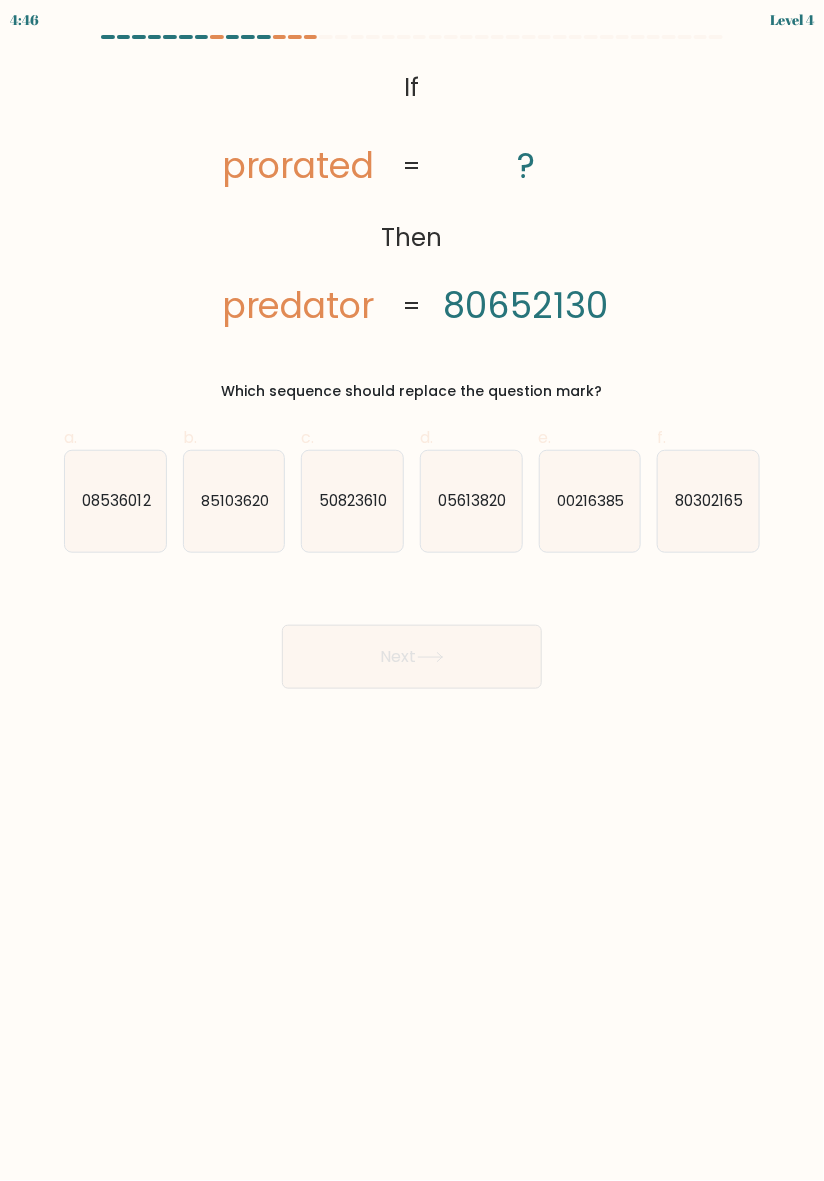 scroll, scrollTop: 0, scrollLeft: 0, axis: both 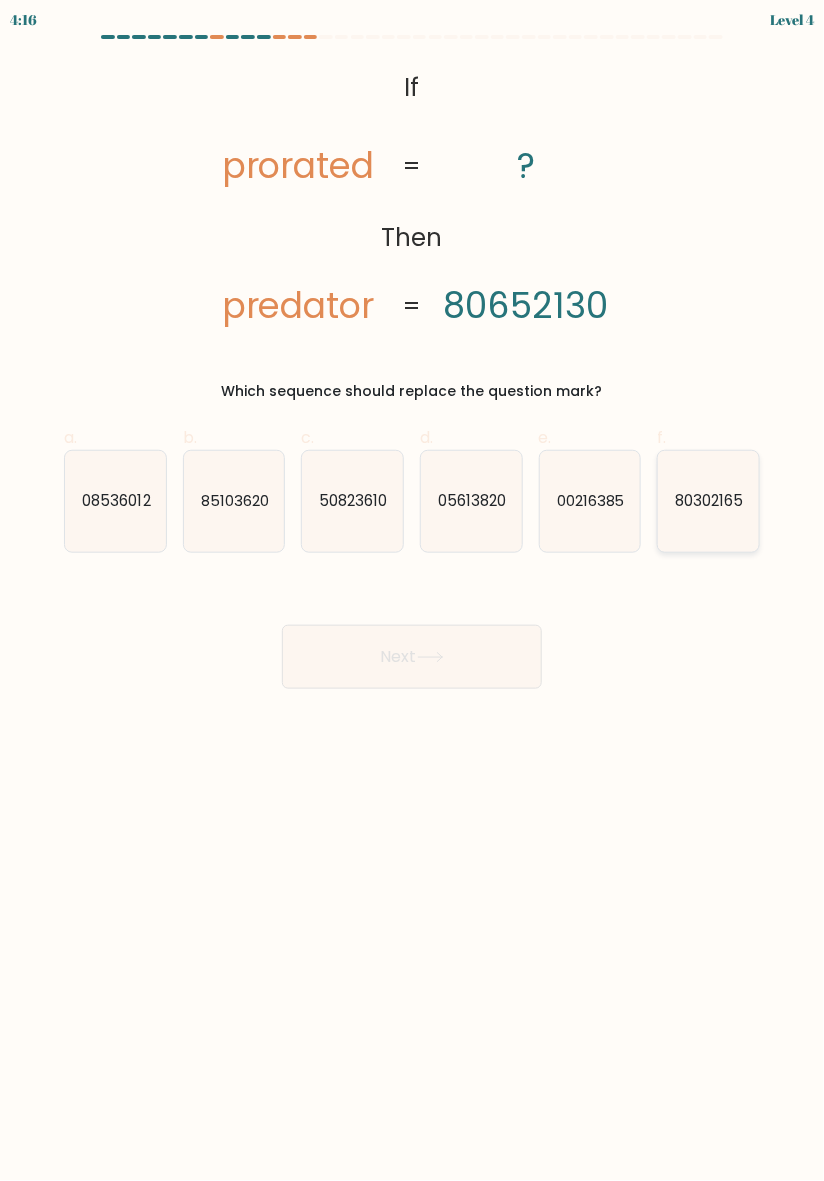 click on "80302165" 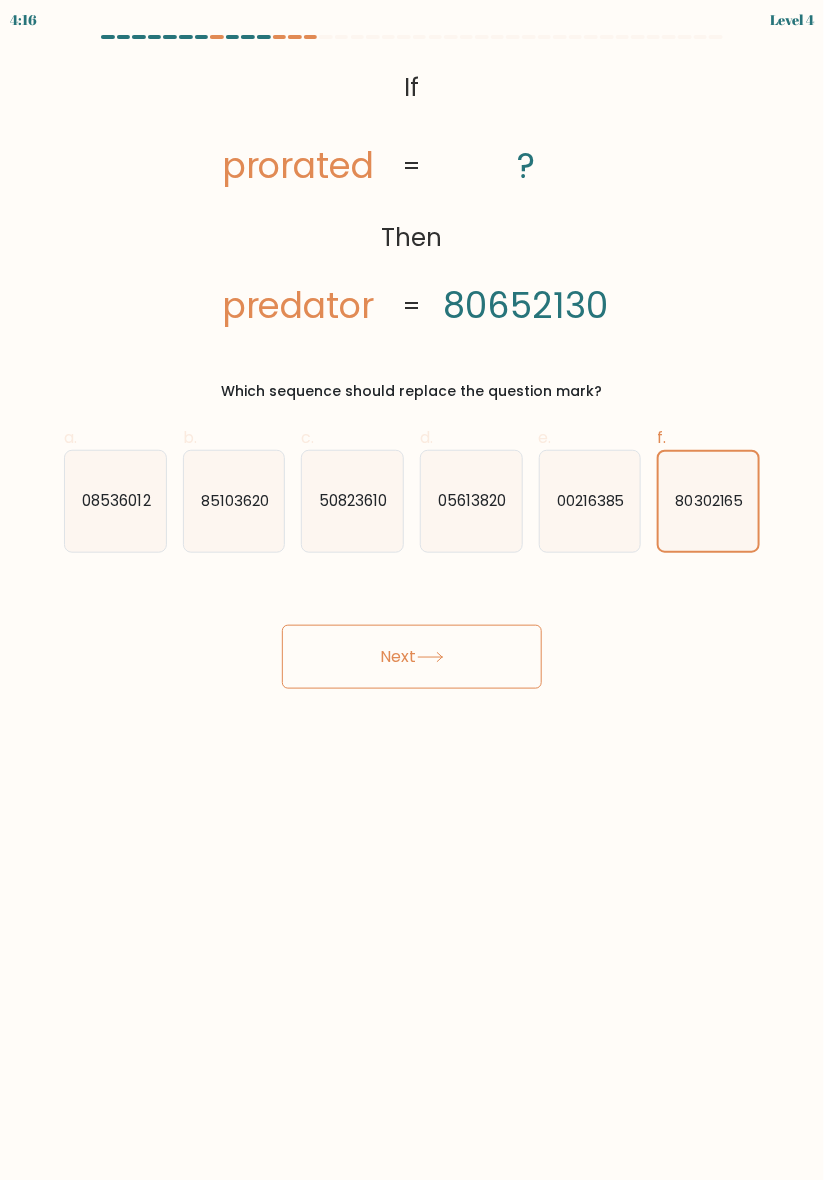 click on "Next" at bounding box center [412, 657] 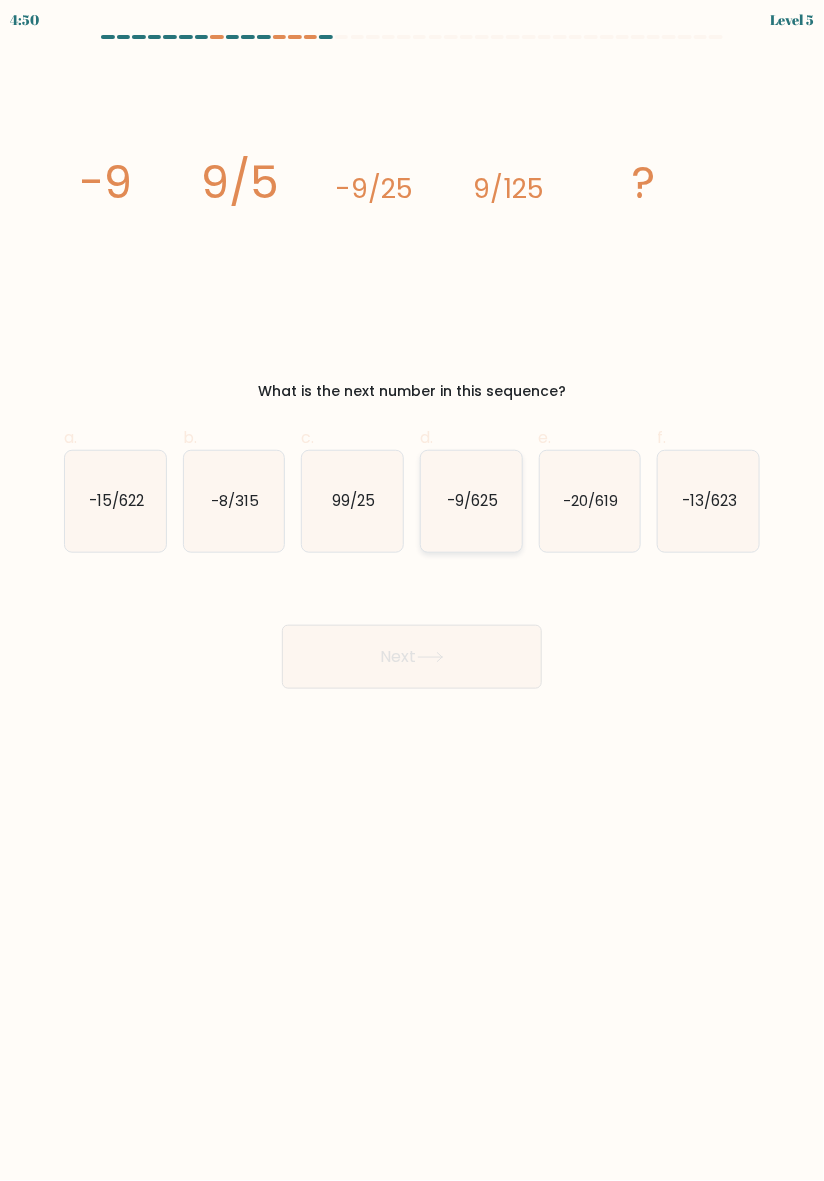 click on "-9/625" 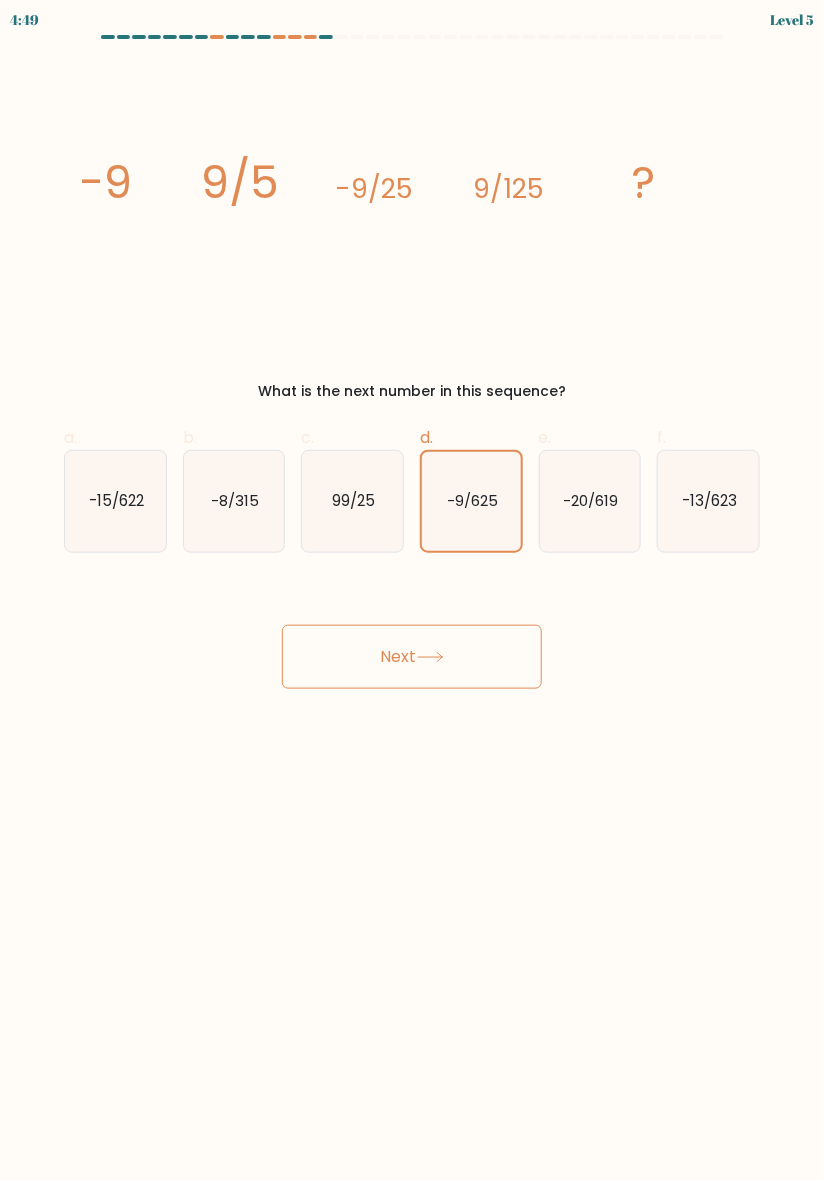 click 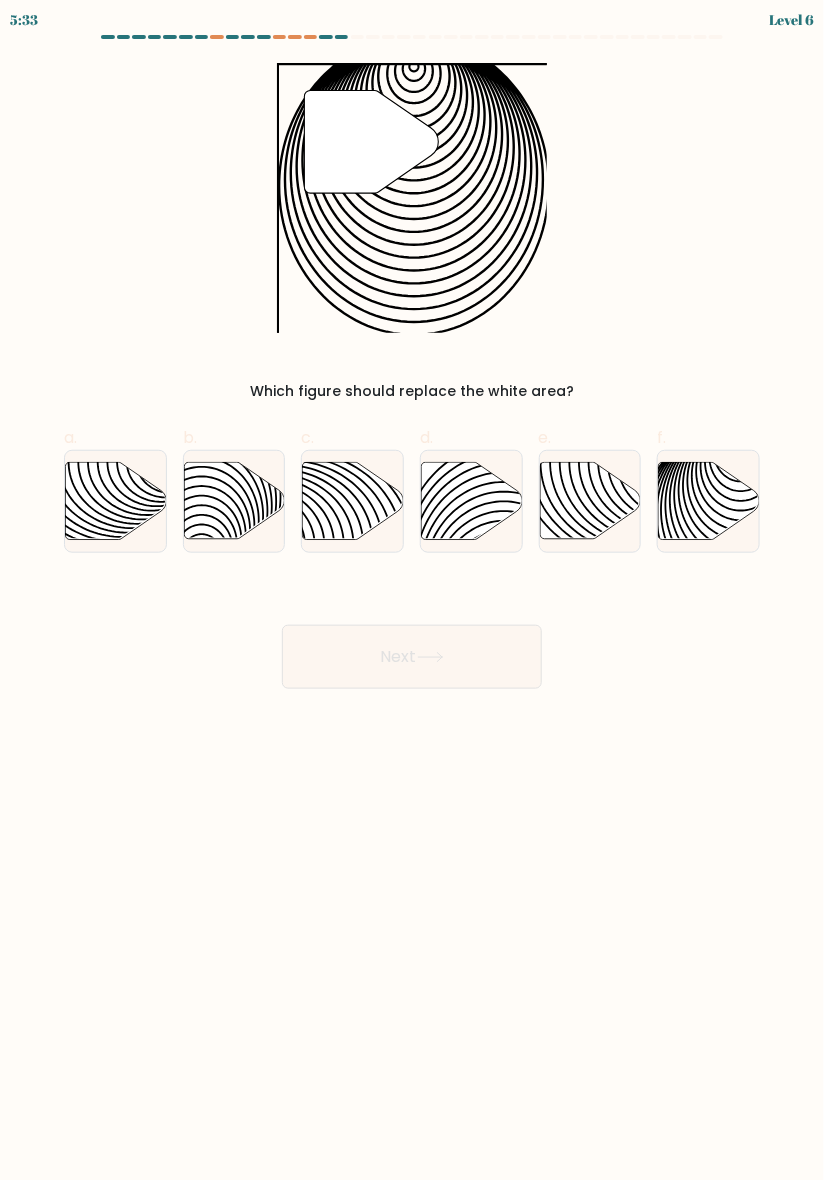 click on "5:33
Level 6" at bounding box center [412, 590] 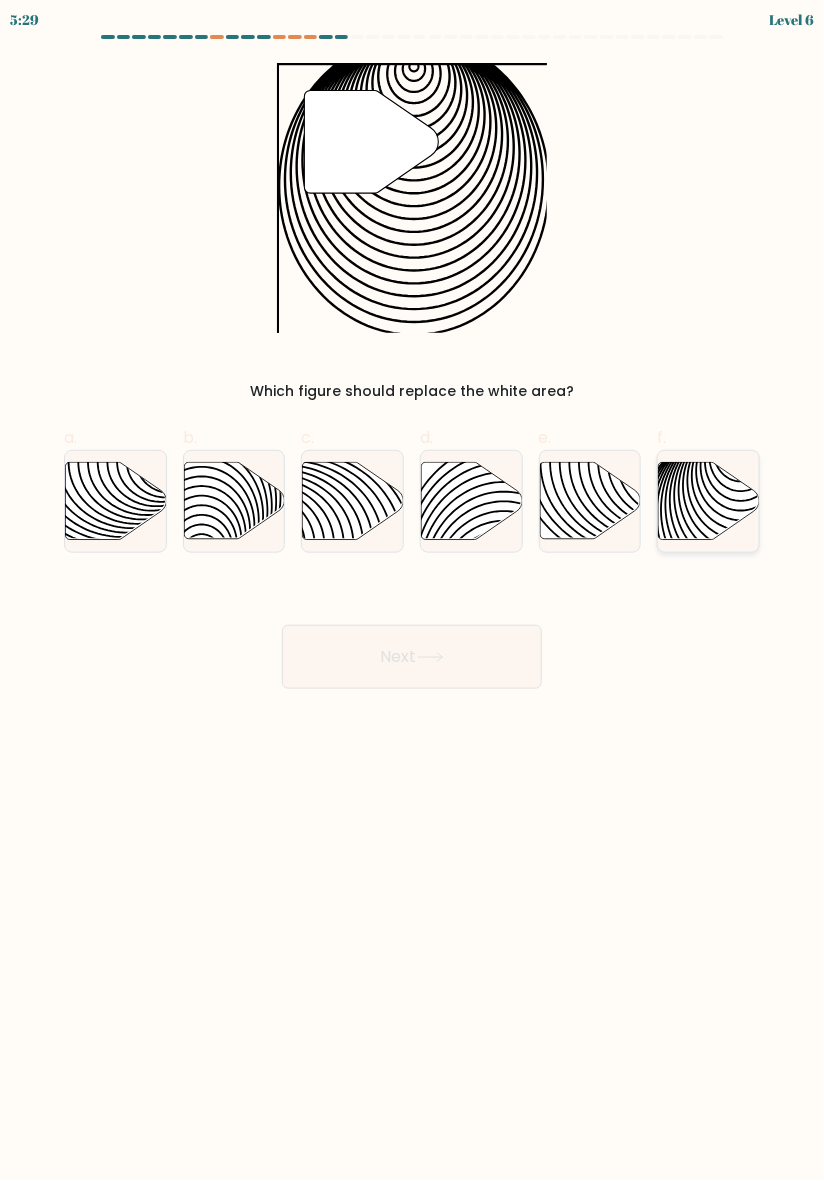 click at bounding box center [708, 501] 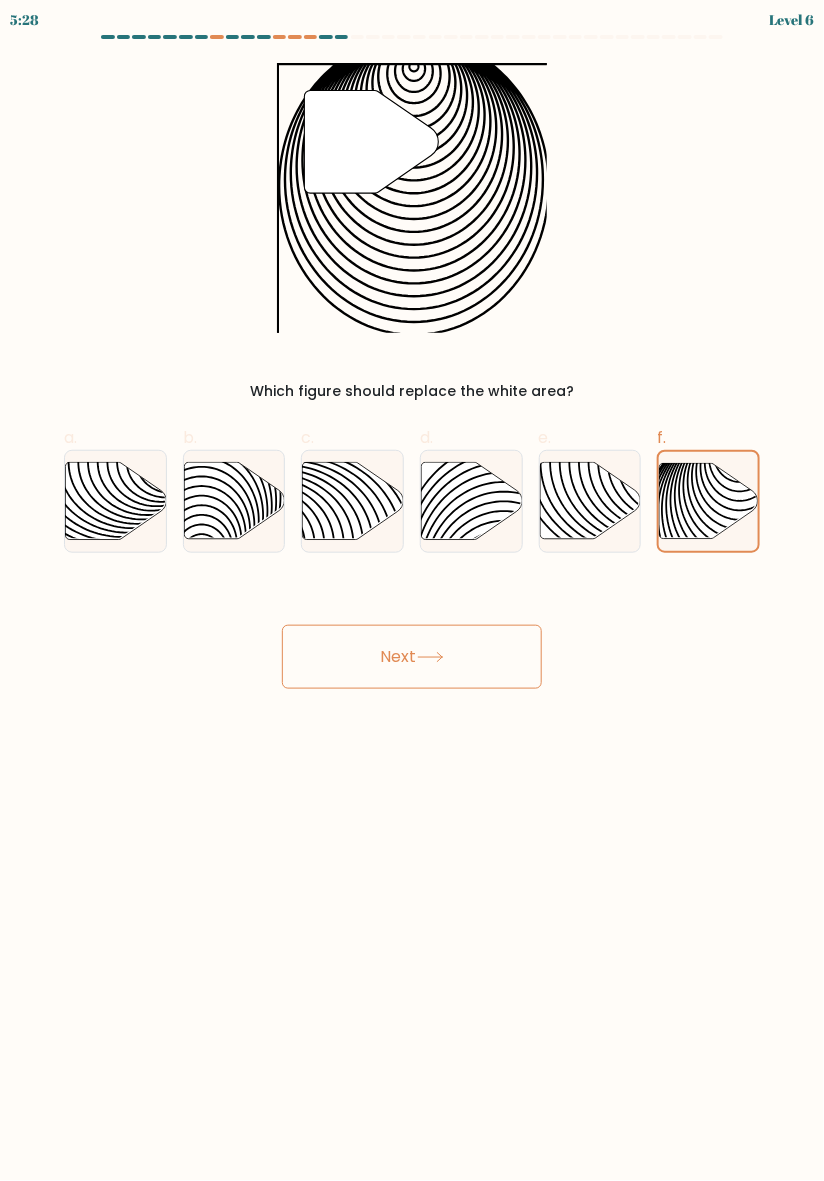 click on "Next" at bounding box center (412, 657) 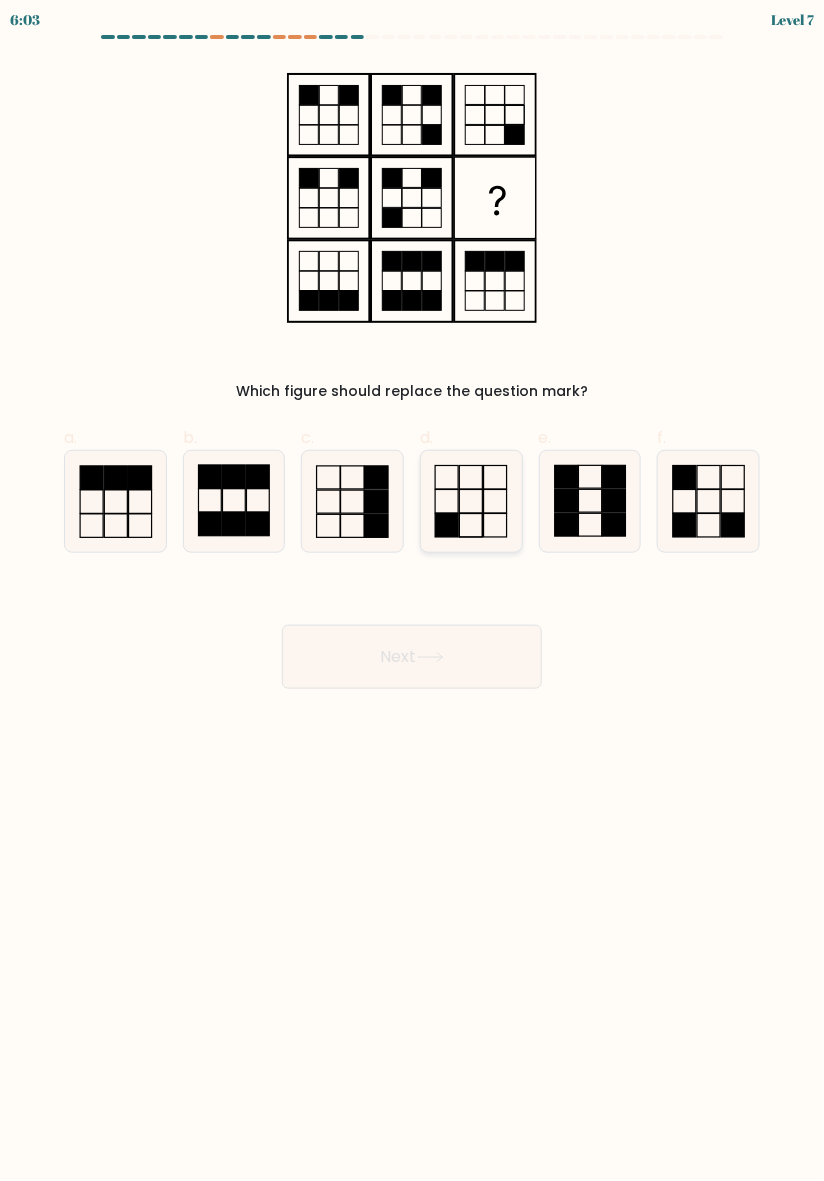 click 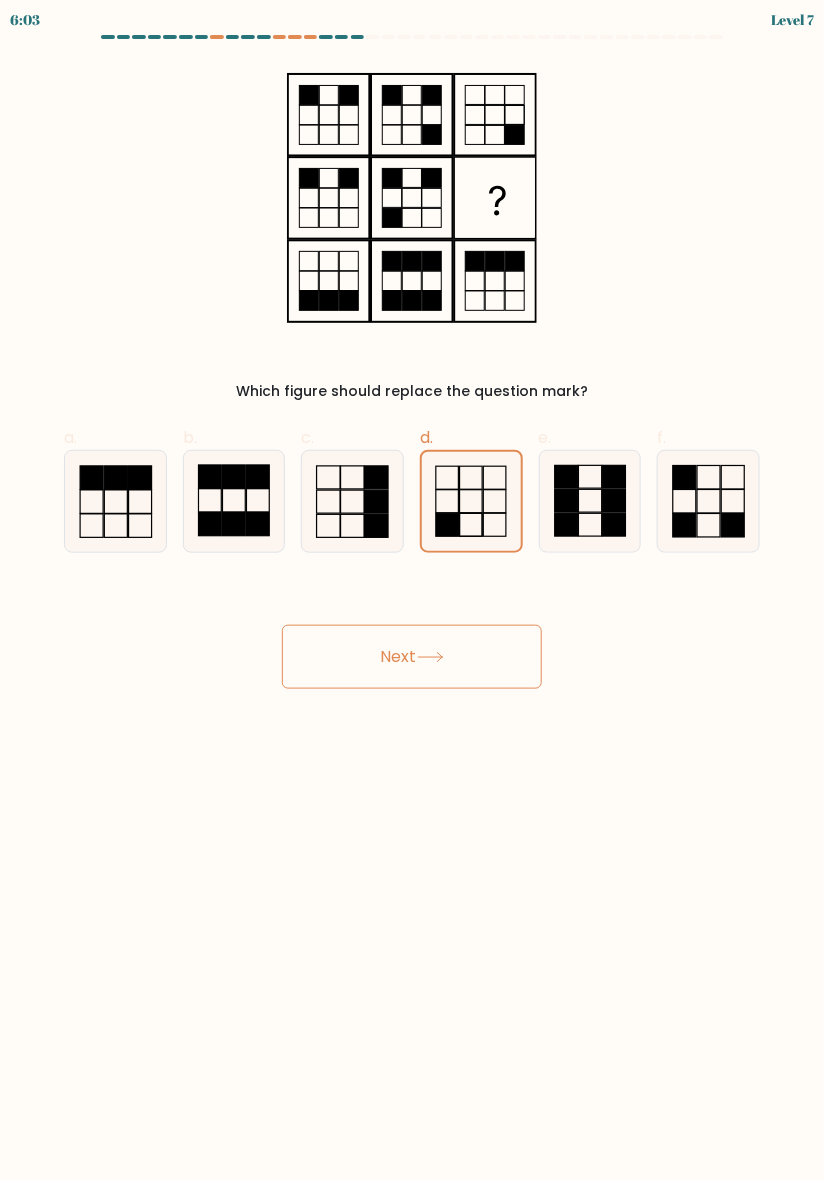 click 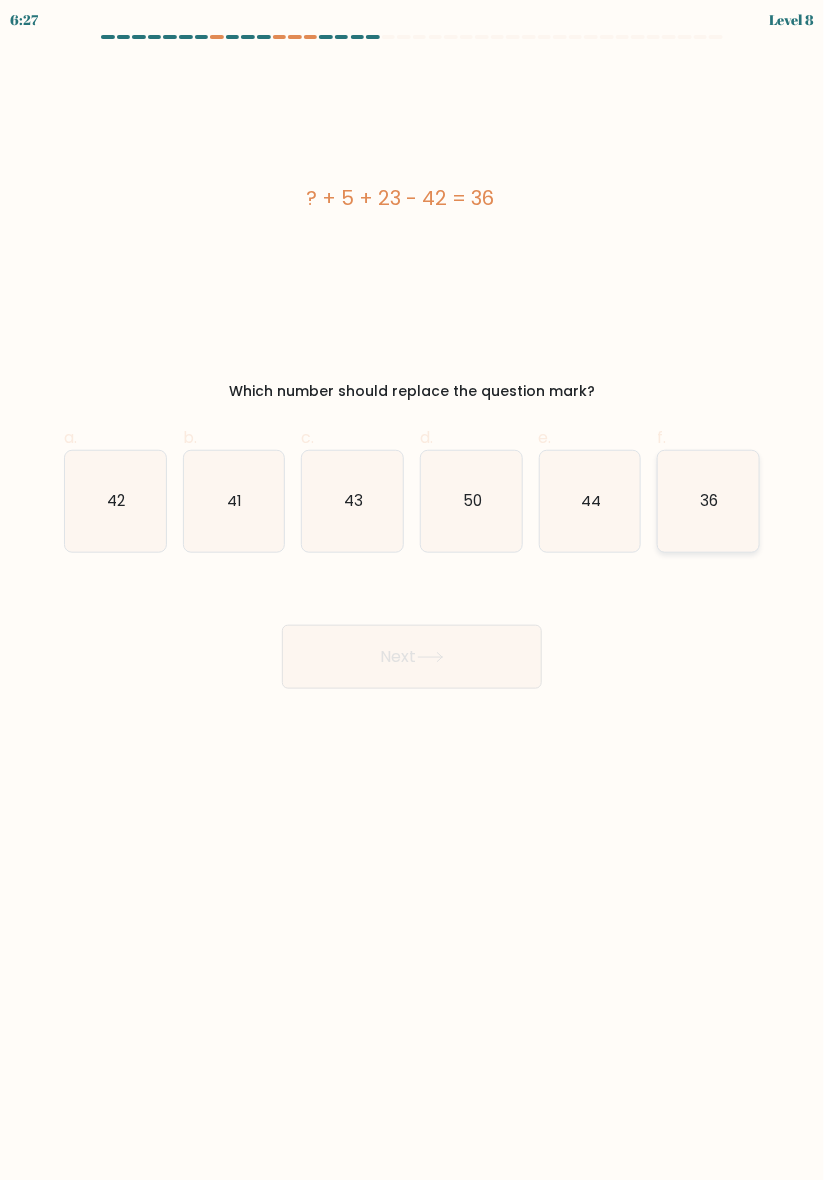 click on "36" 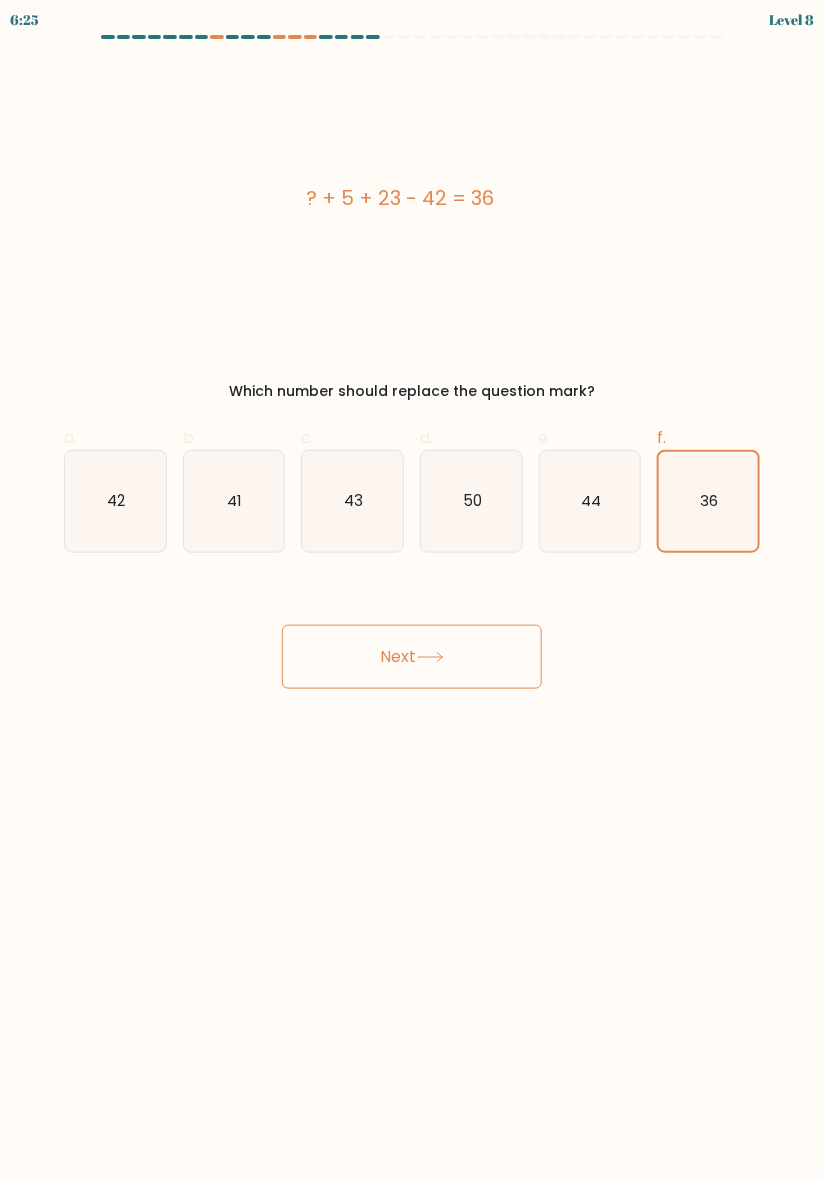 click on "Next" at bounding box center [412, 657] 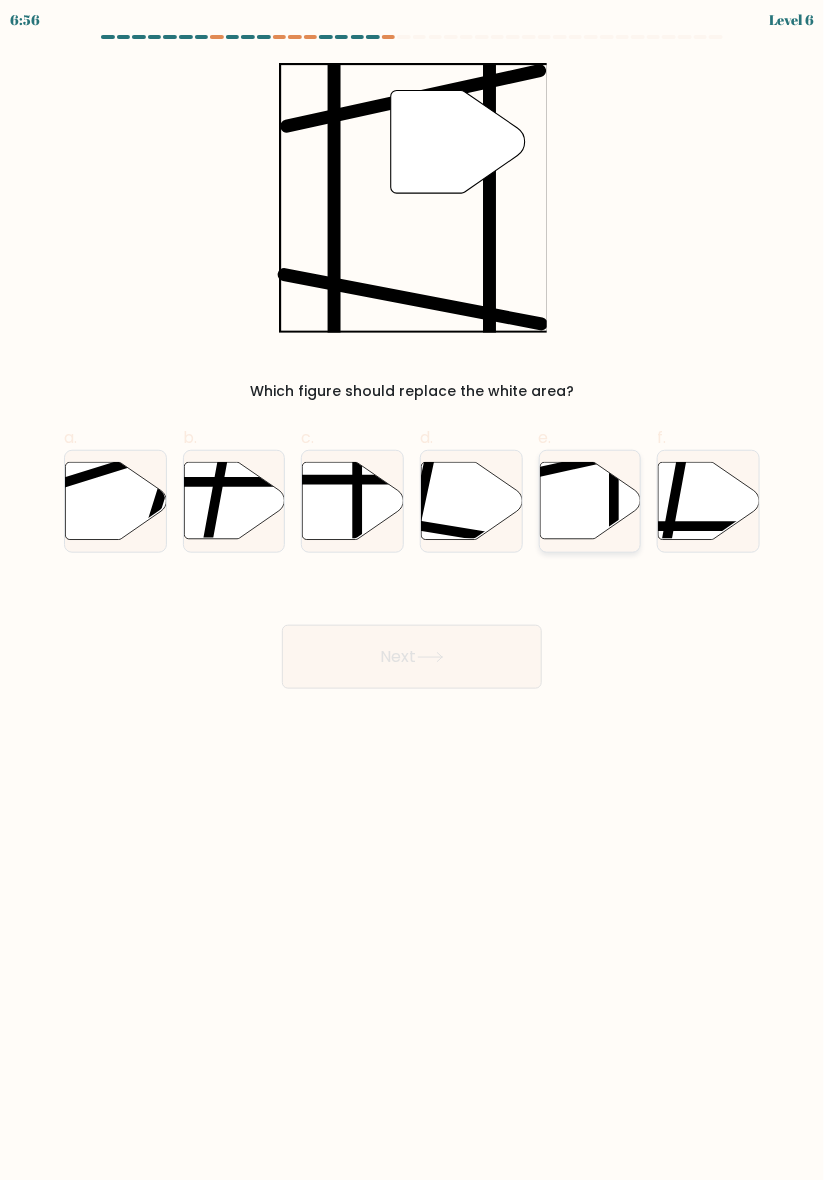 click 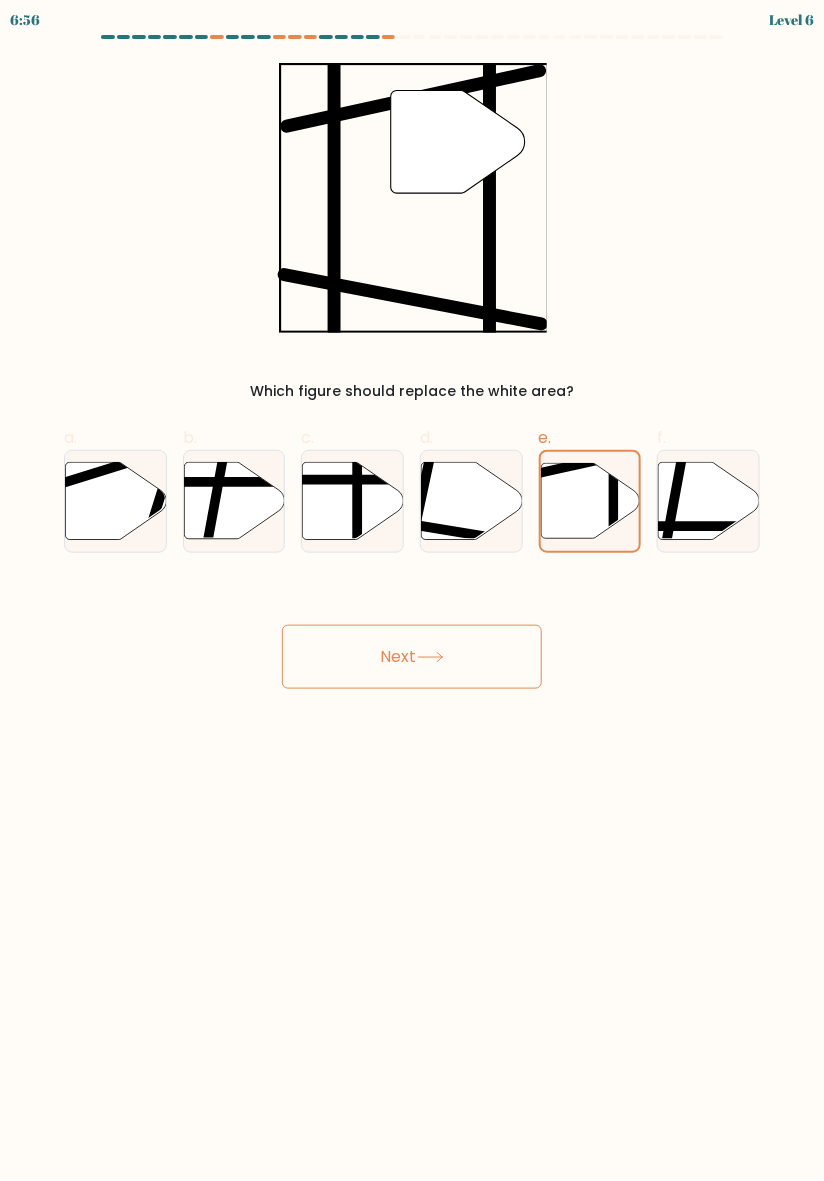 click on "Next" at bounding box center [412, 657] 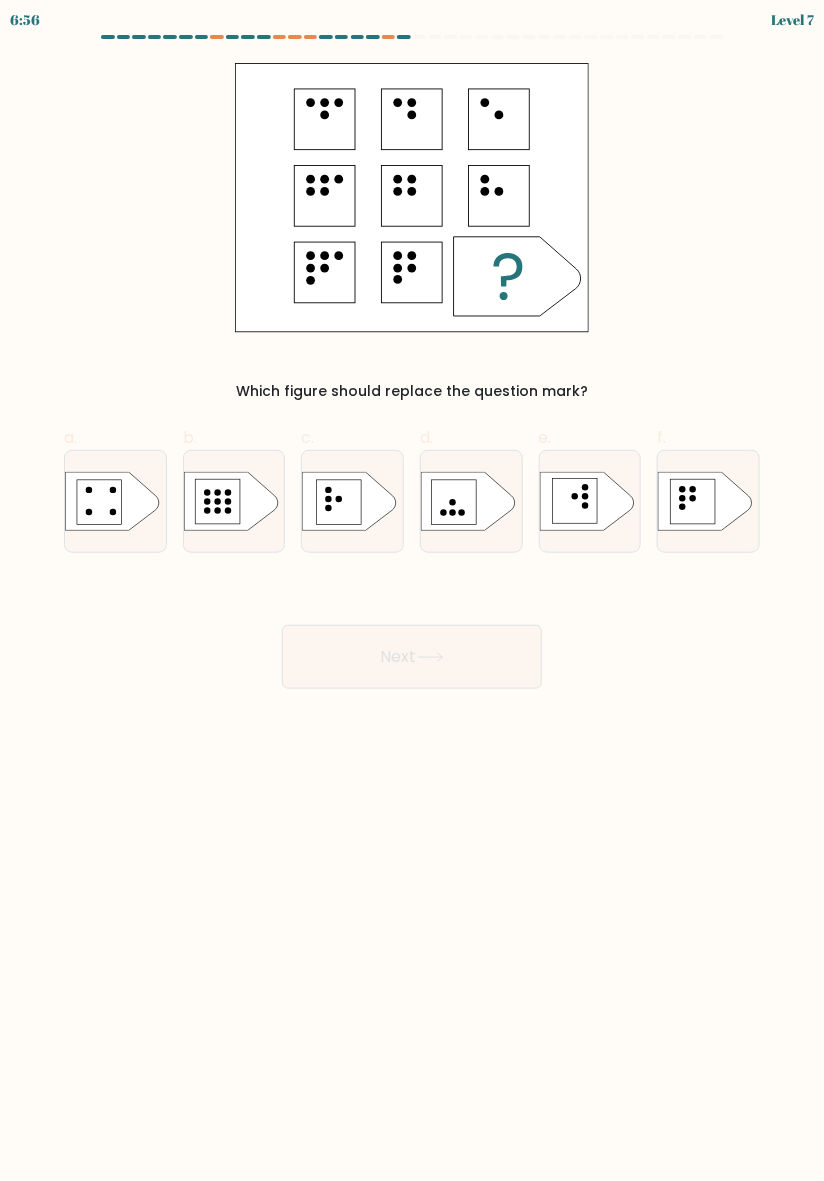 click on "Next" at bounding box center (412, 657) 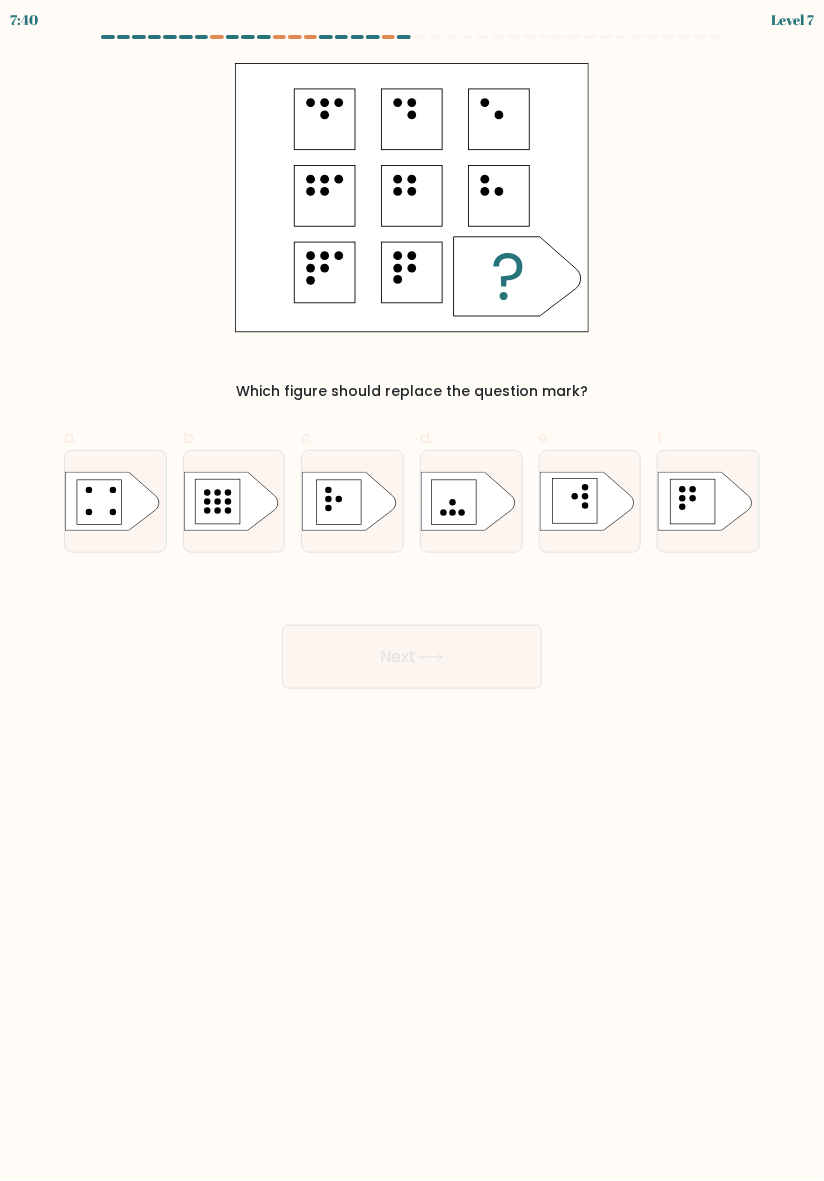 click on "7:40
Level 7
a." at bounding box center (412, 590) 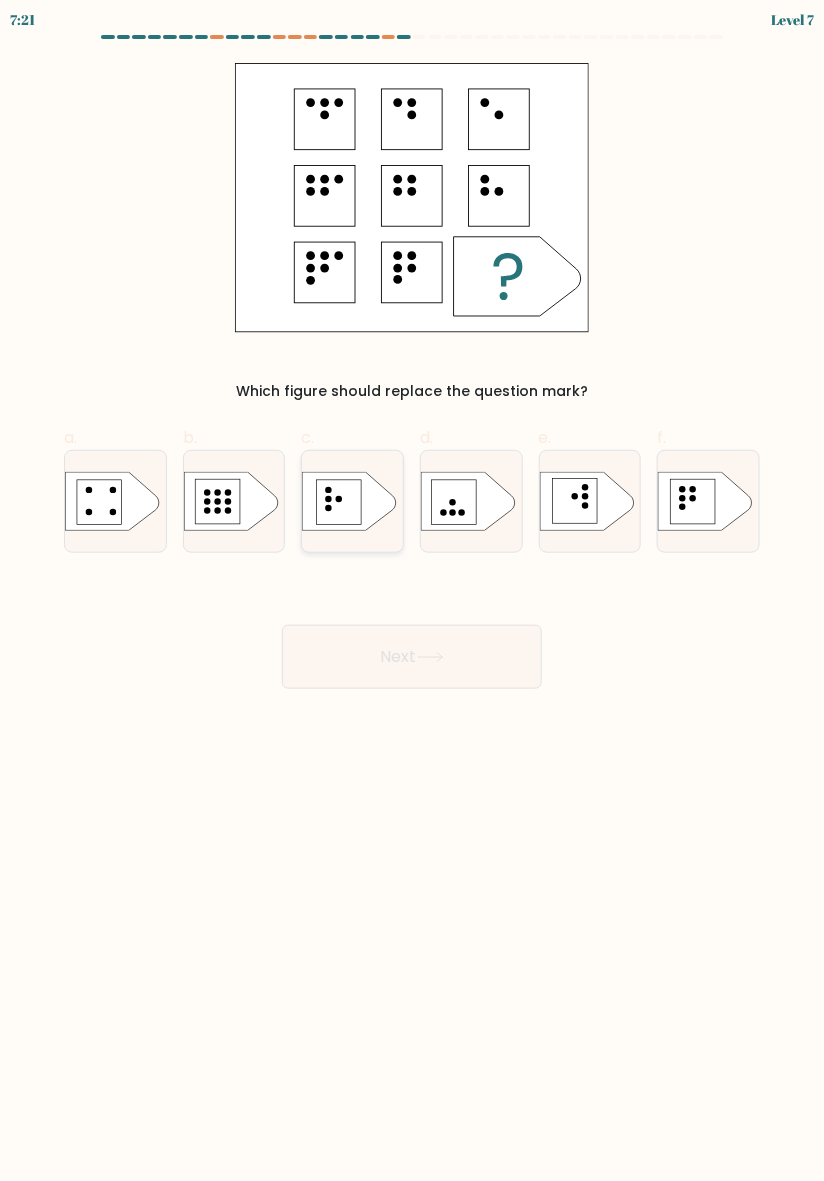 click 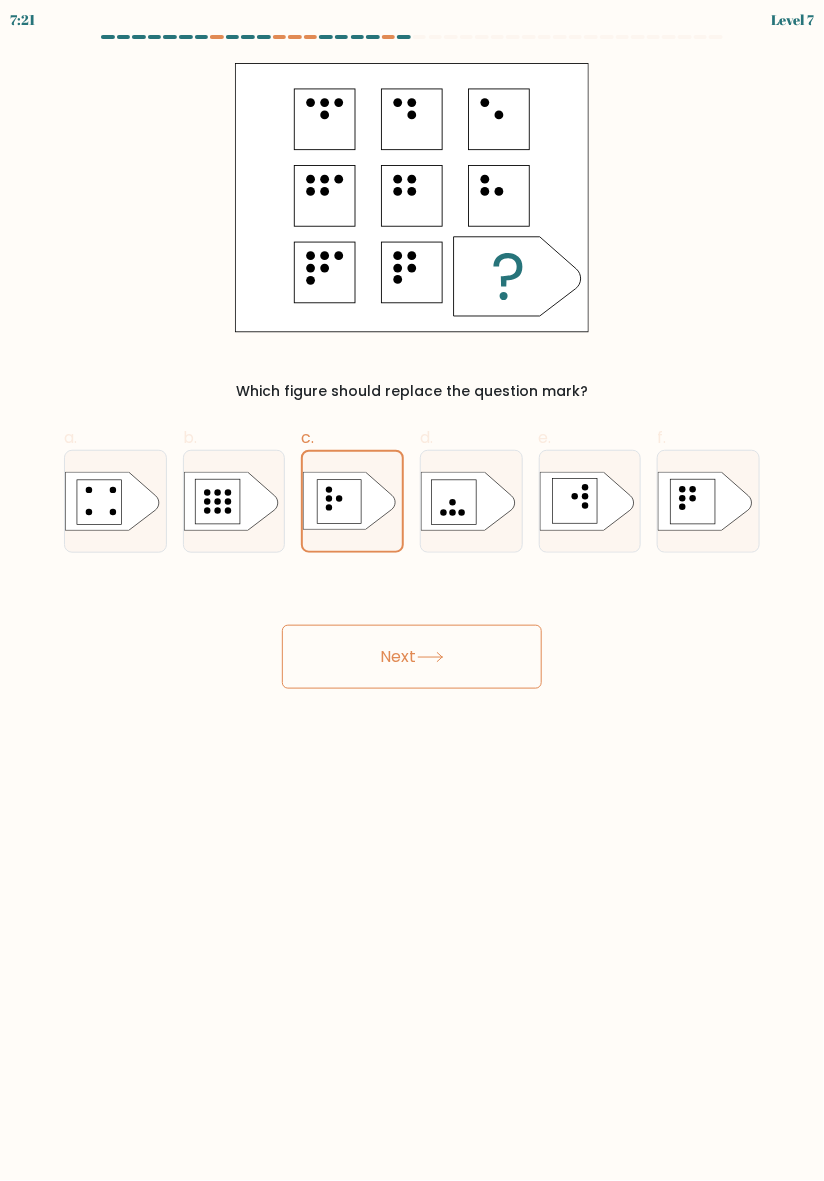 click on "Next" at bounding box center [412, 657] 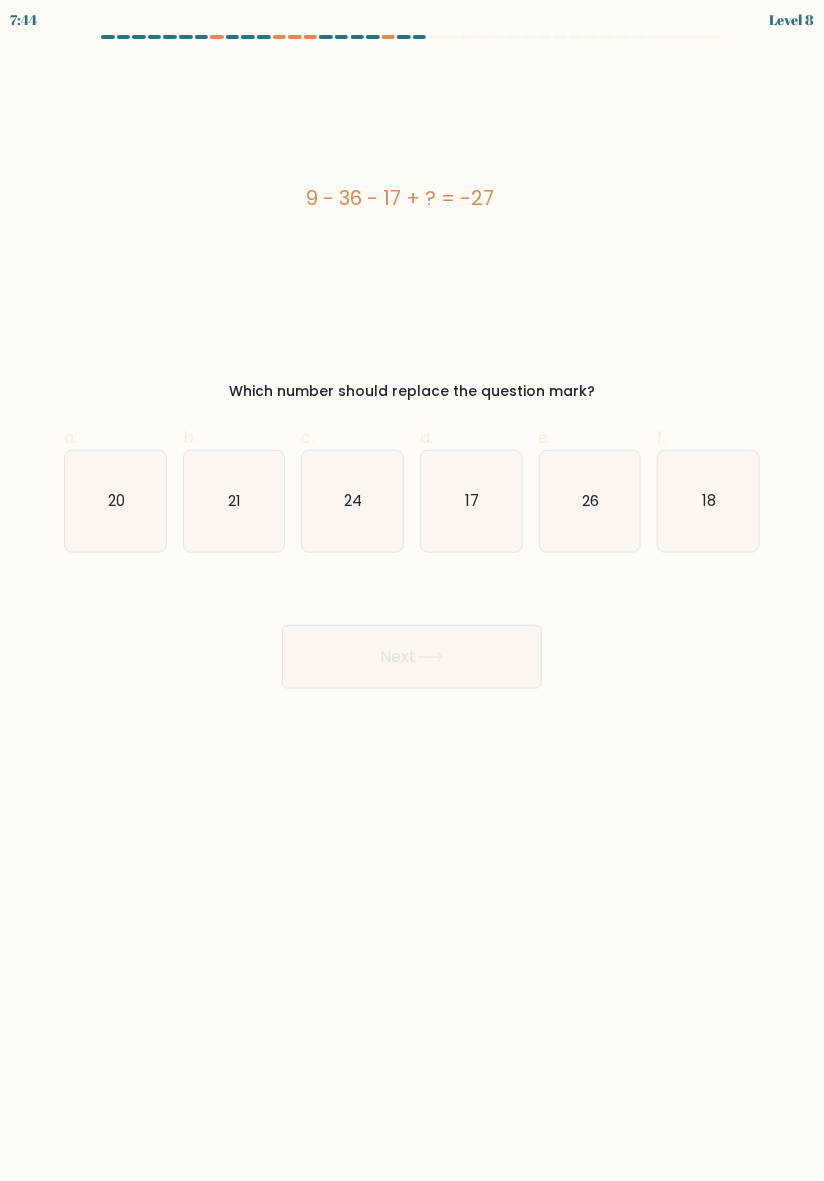 click on "7:44
Level 8
a." at bounding box center [412, 590] 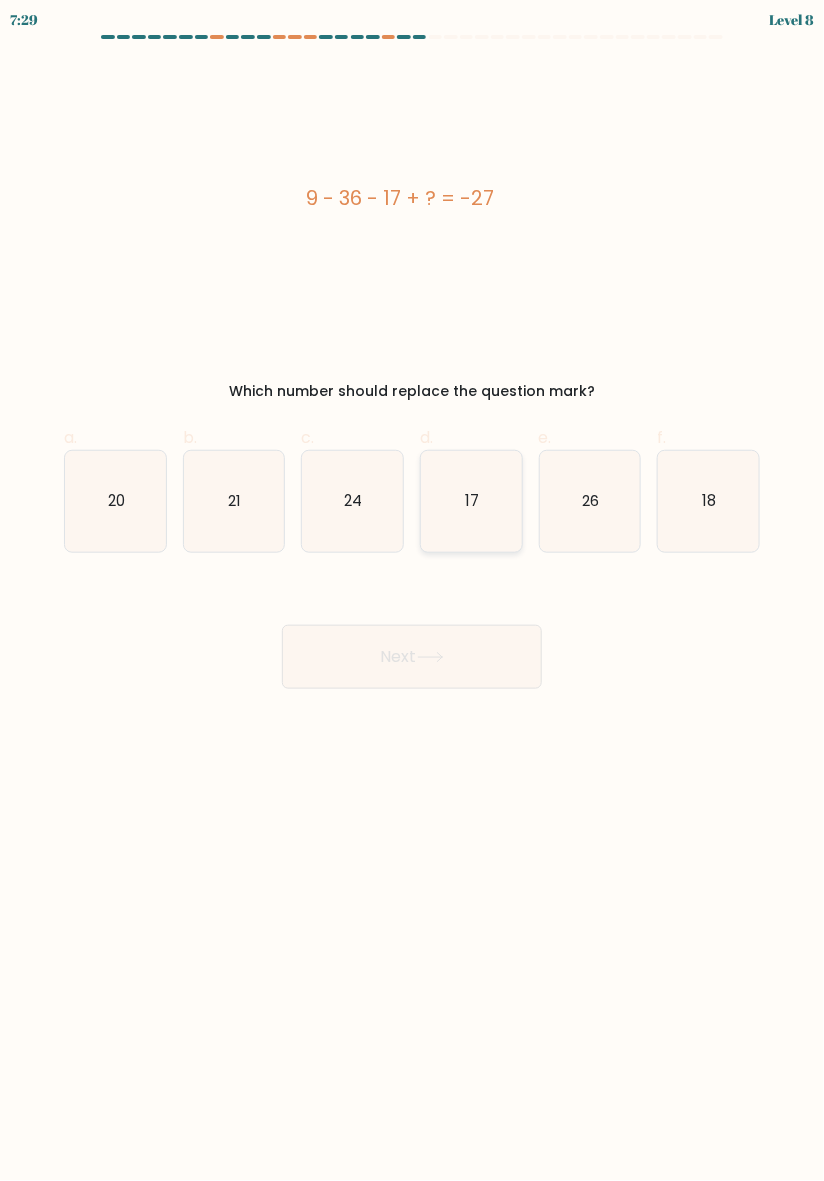 click on "17" 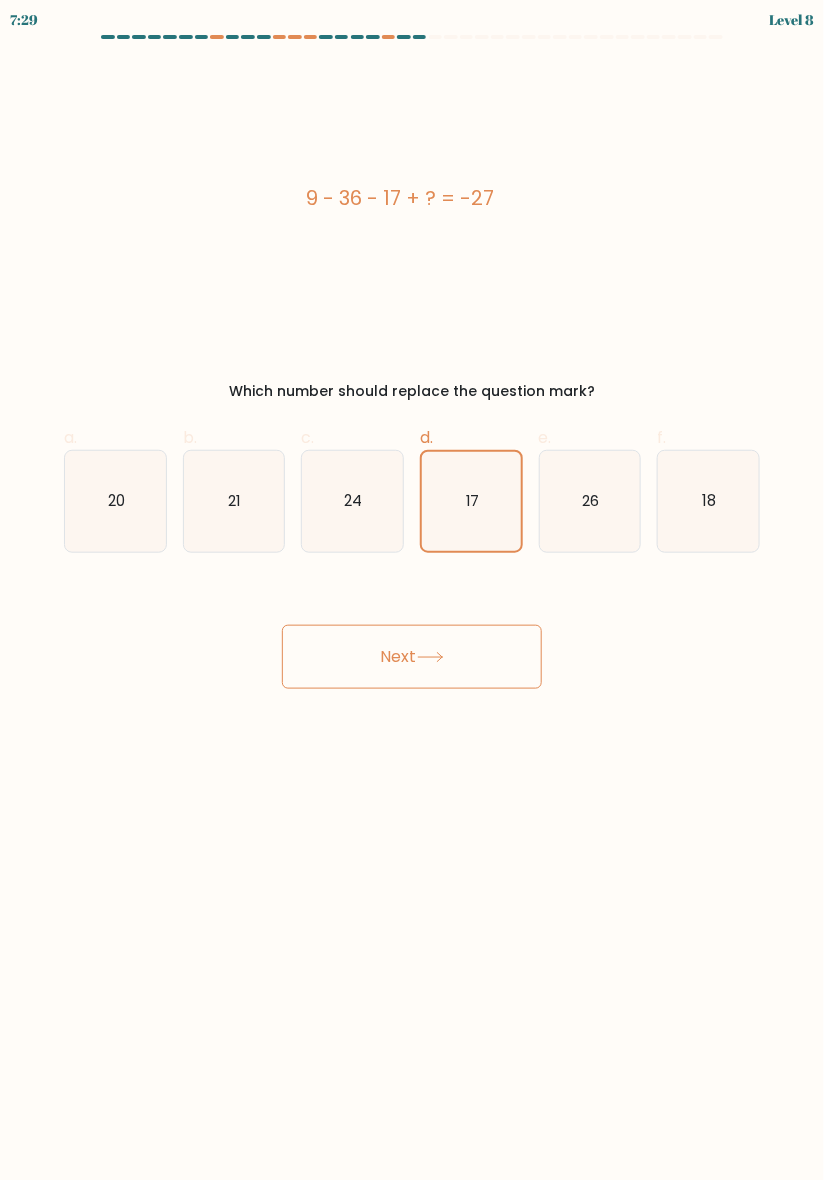 click 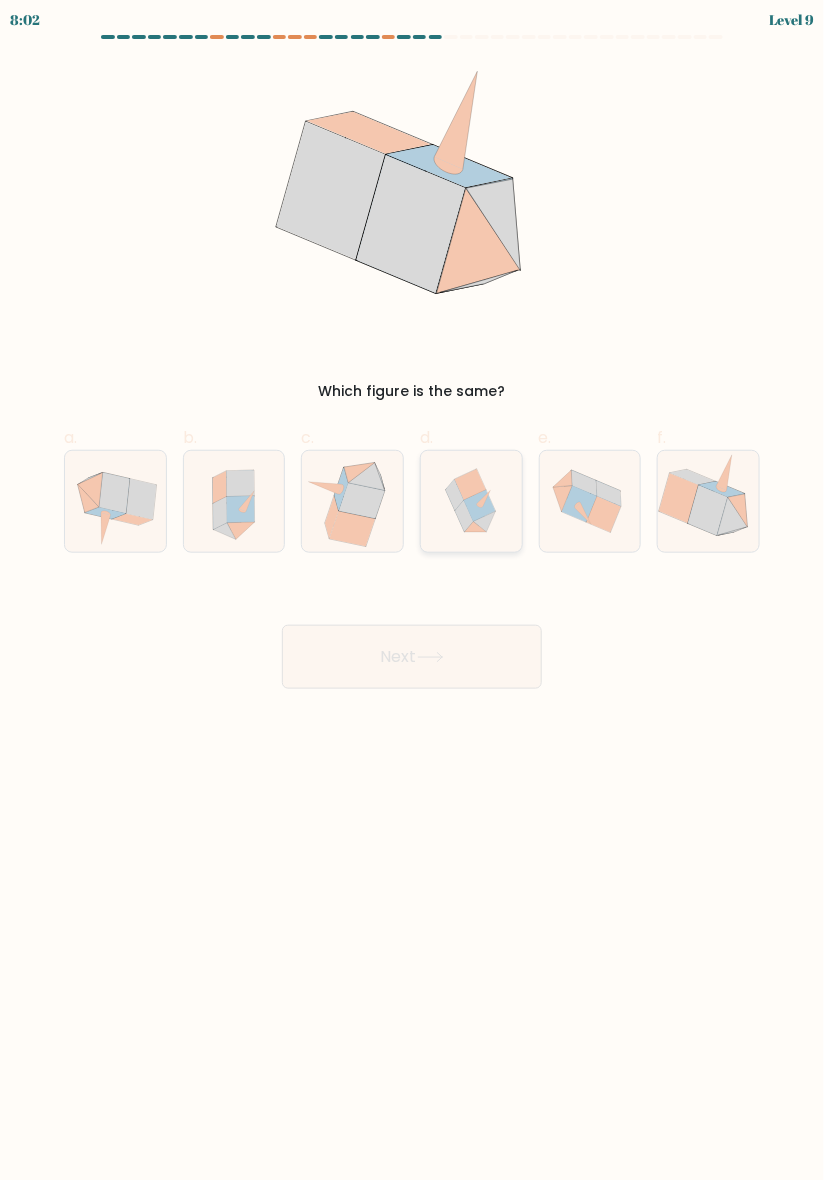 click 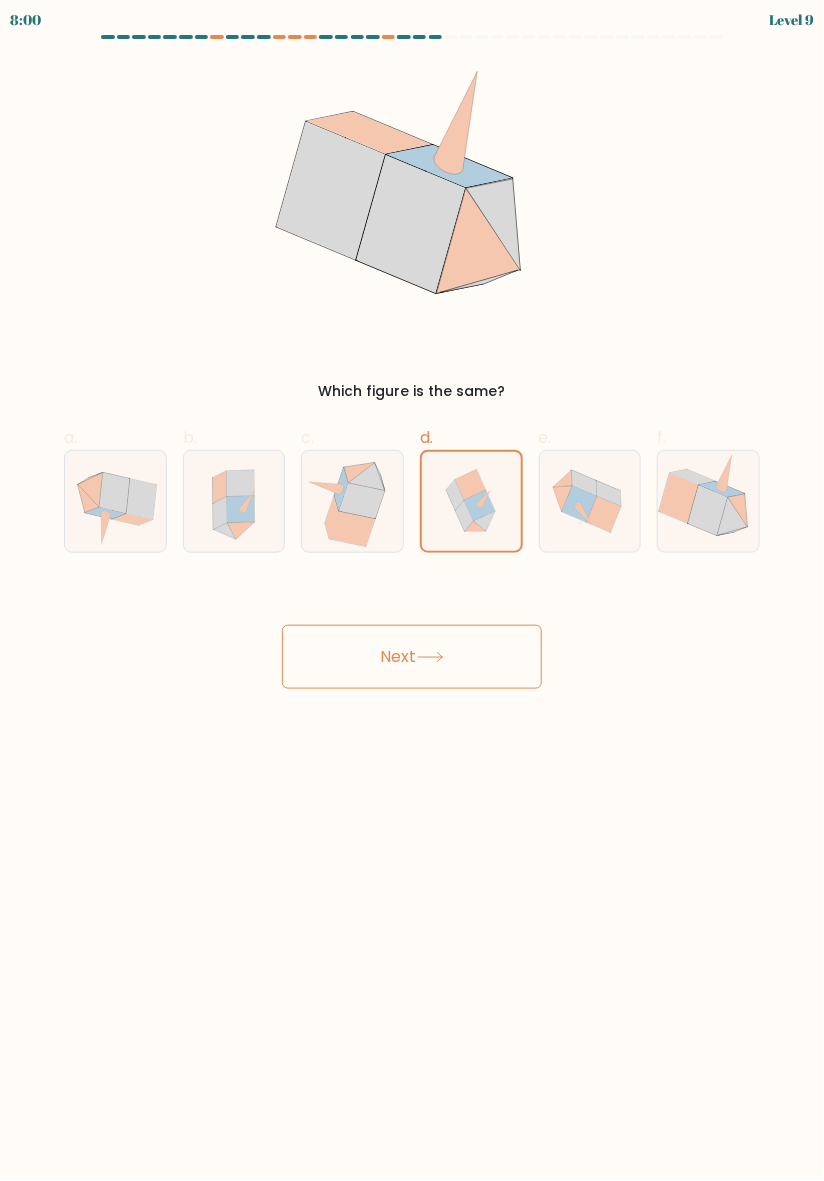 click 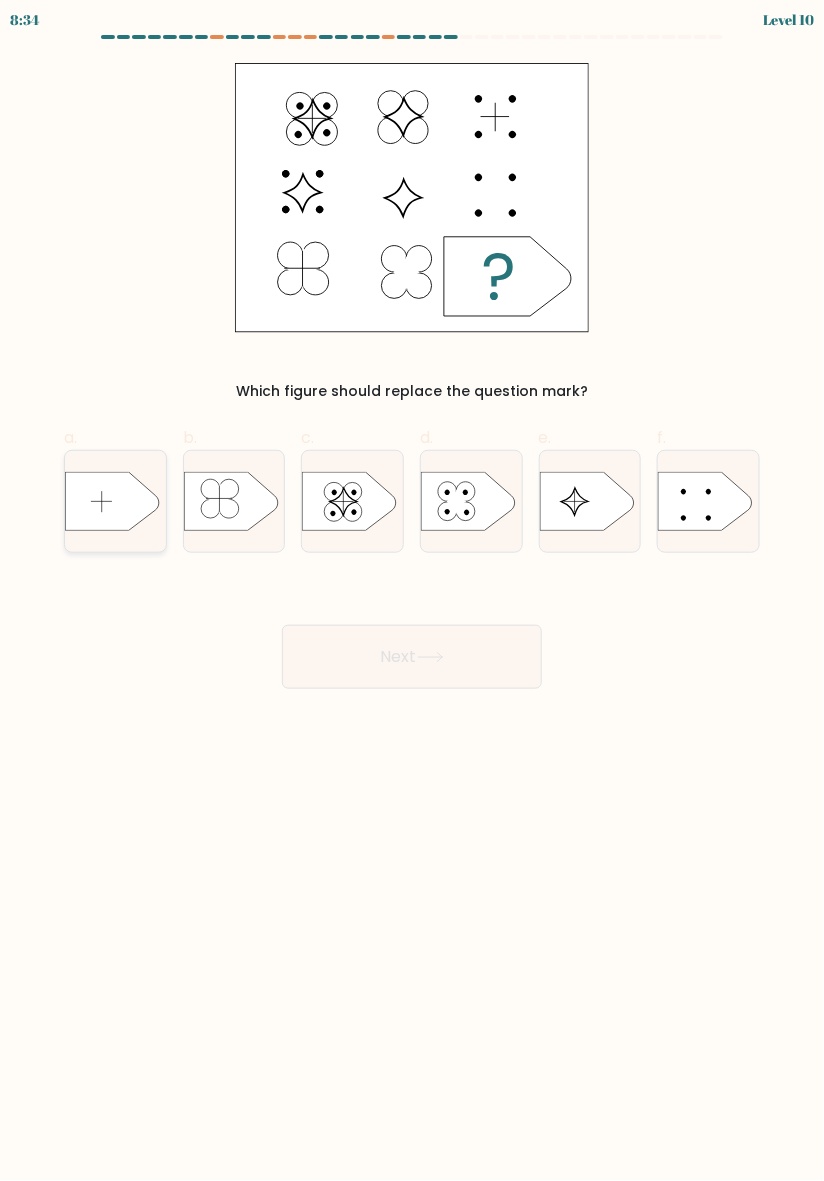 click 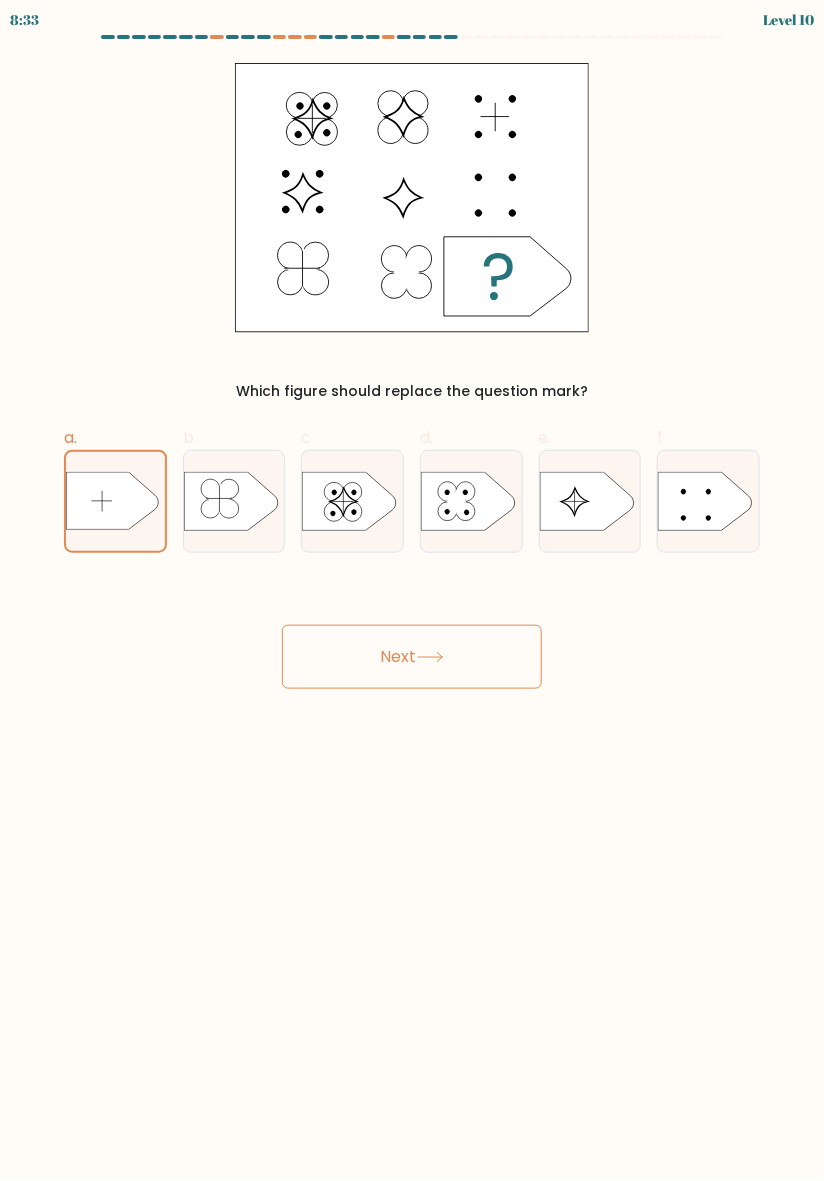 click on "Next" at bounding box center [412, 657] 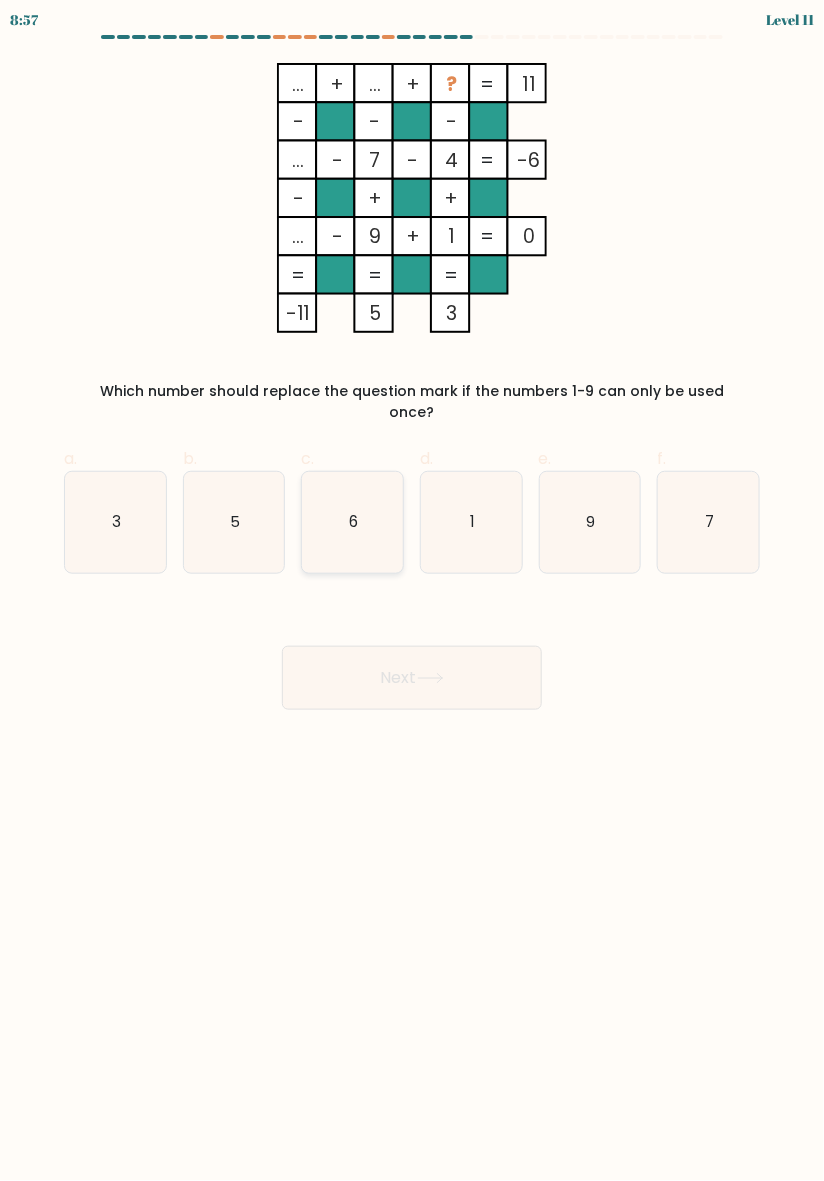 click on "6" 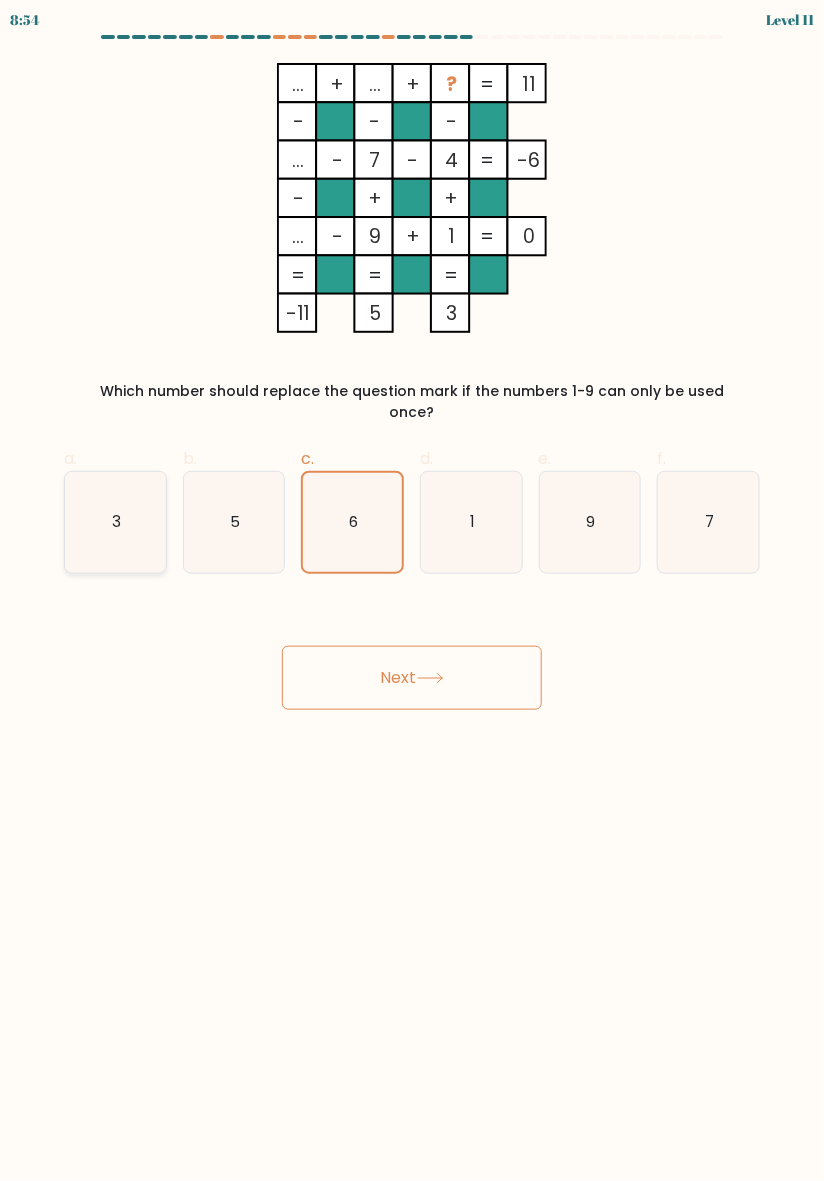 click on "3" 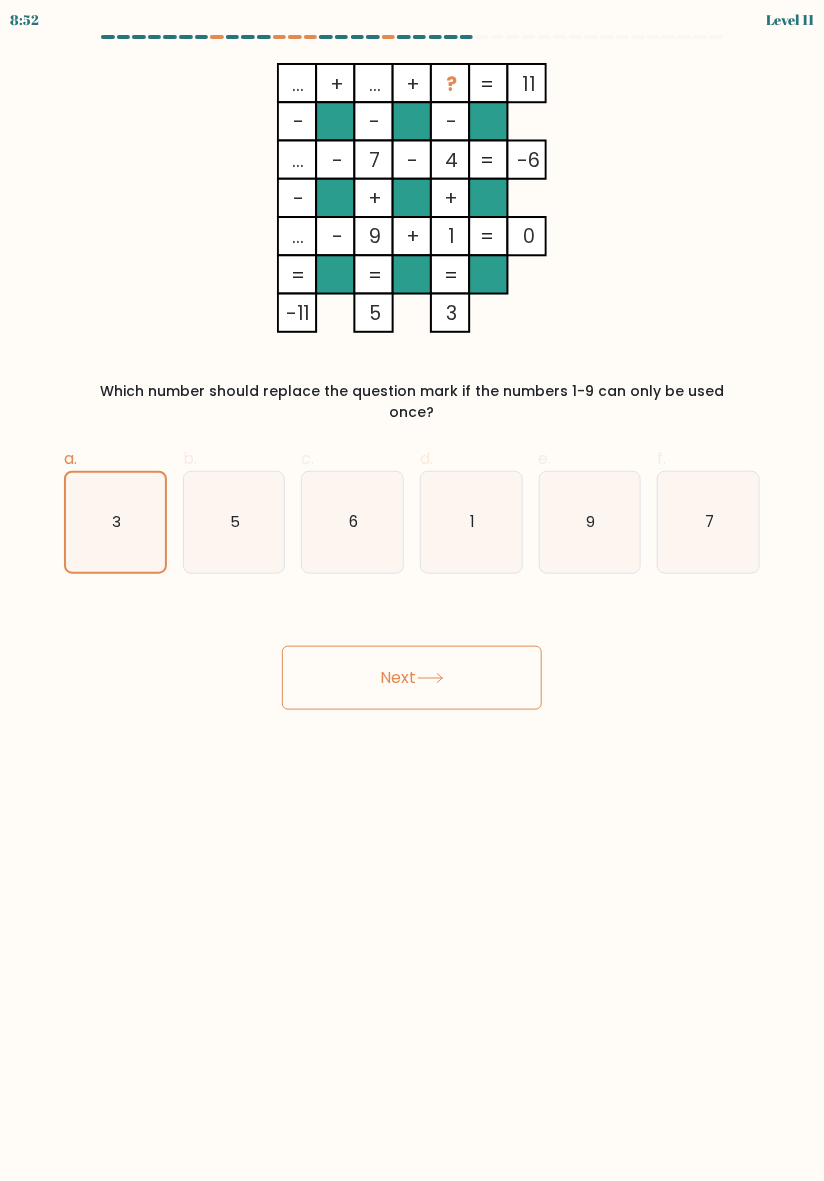 click on "Next" at bounding box center [412, 678] 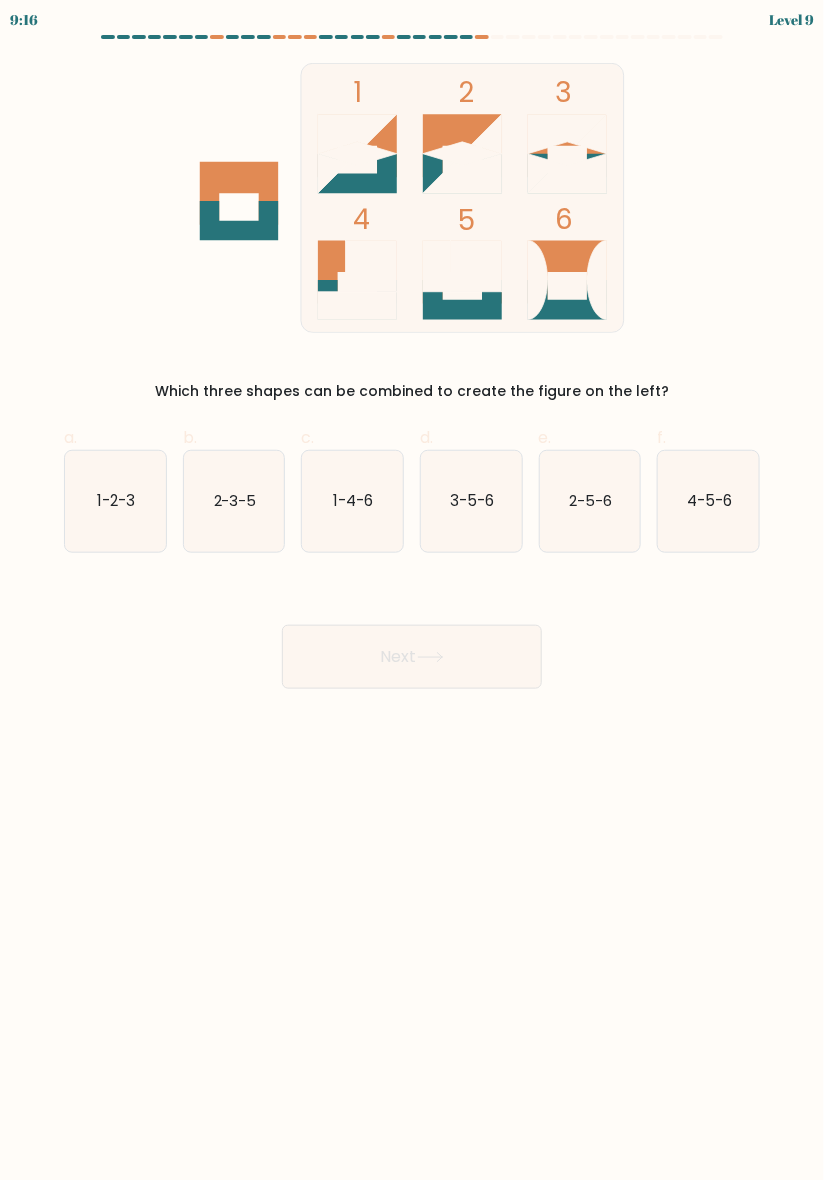 scroll, scrollTop: 7, scrollLeft: 0, axis: vertical 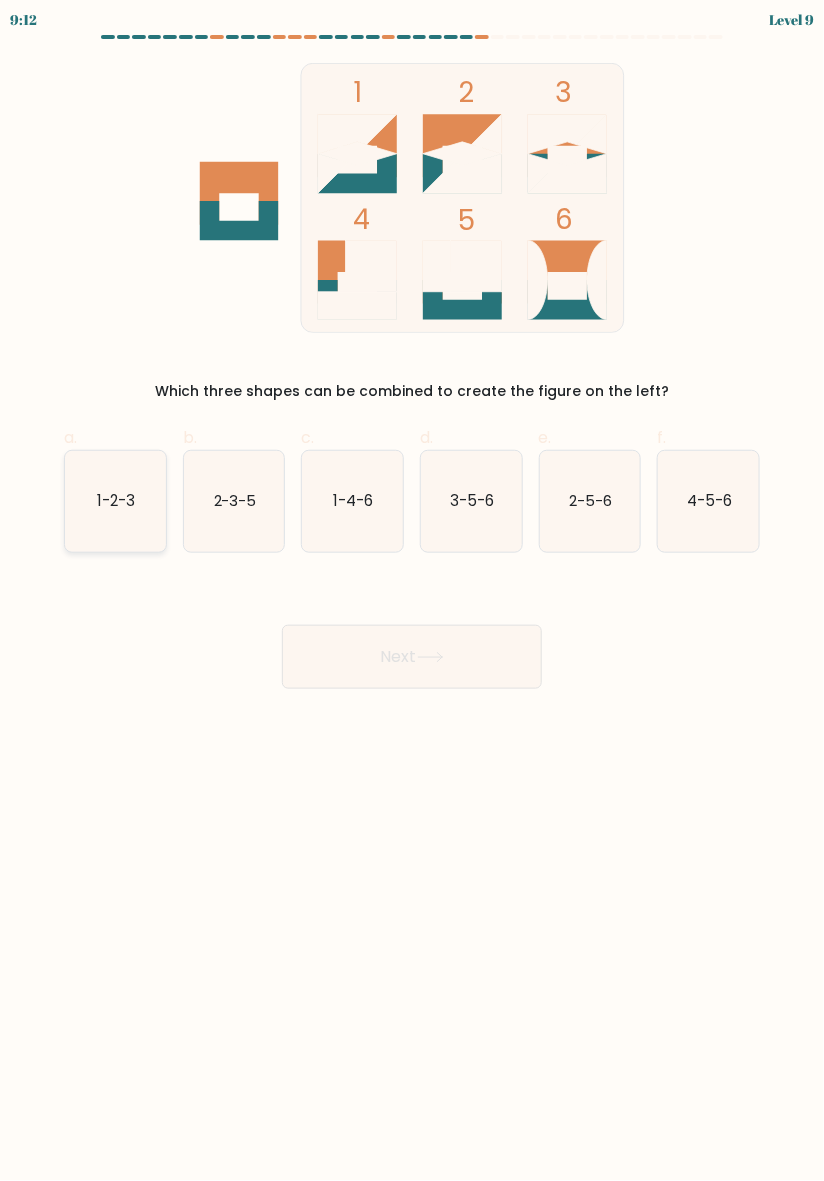 click on "1-2-3" 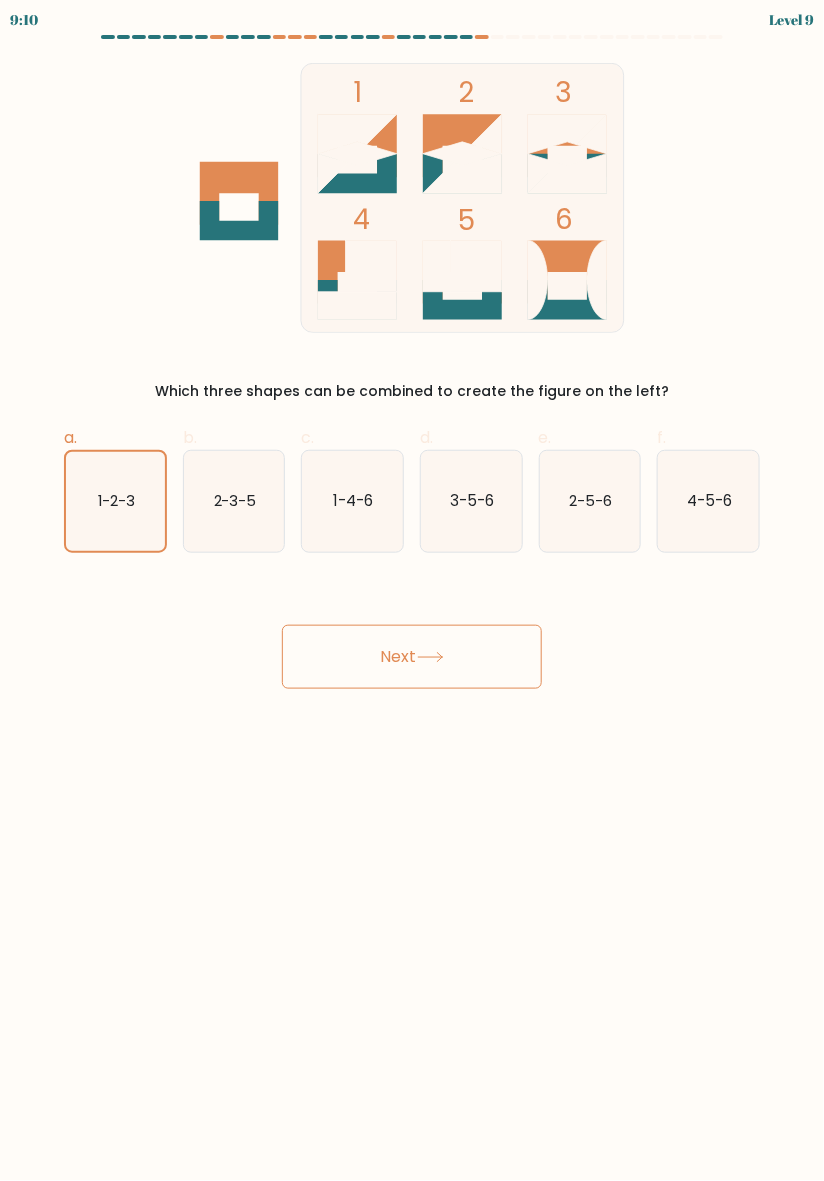 click on "Next" at bounding box center [412, 657] 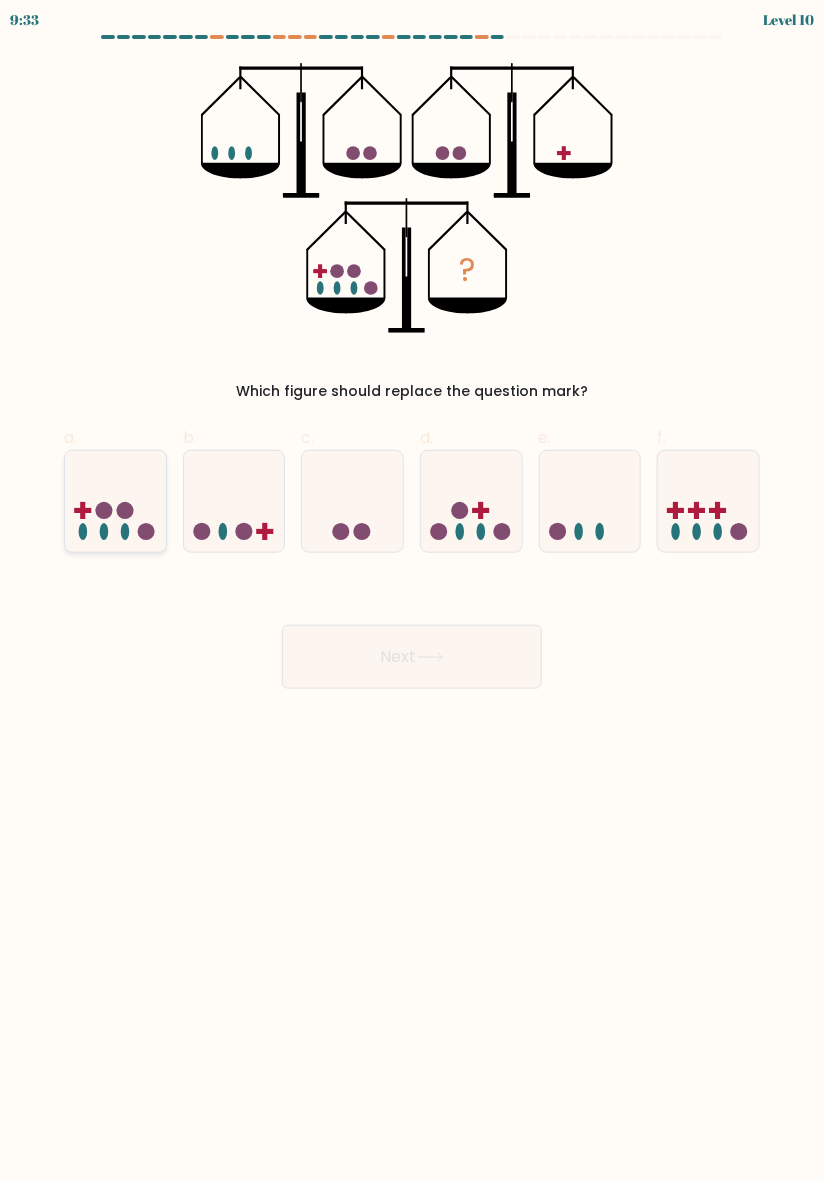 click 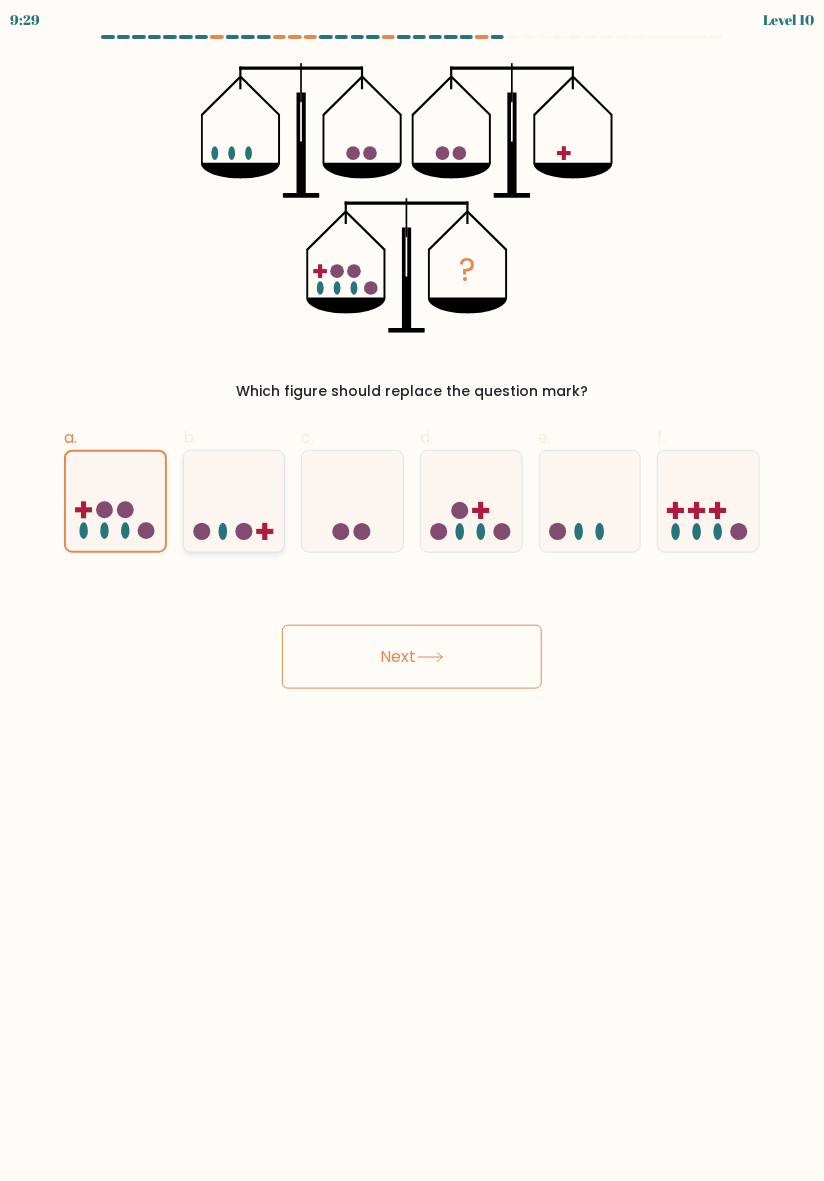 click 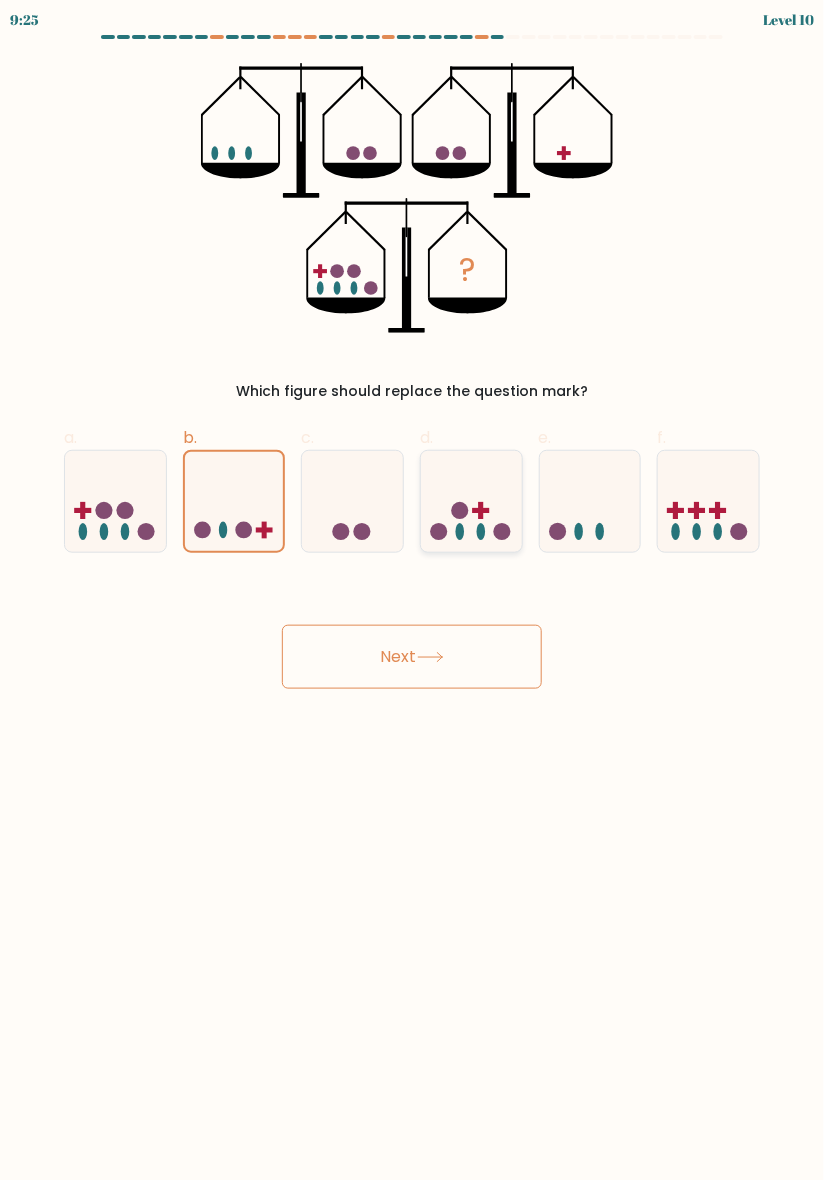 click at bounding box center [471, 501] 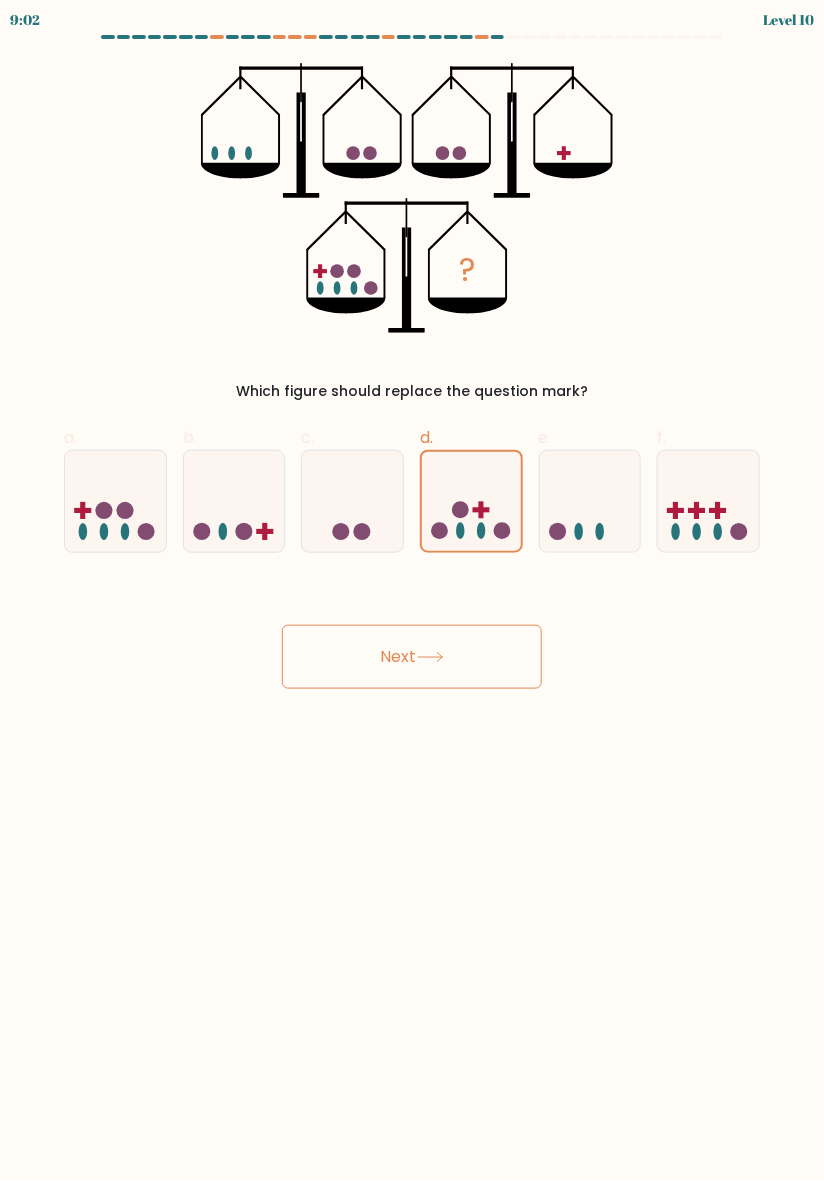 click on "Next" at bounding box center (412, 657) 